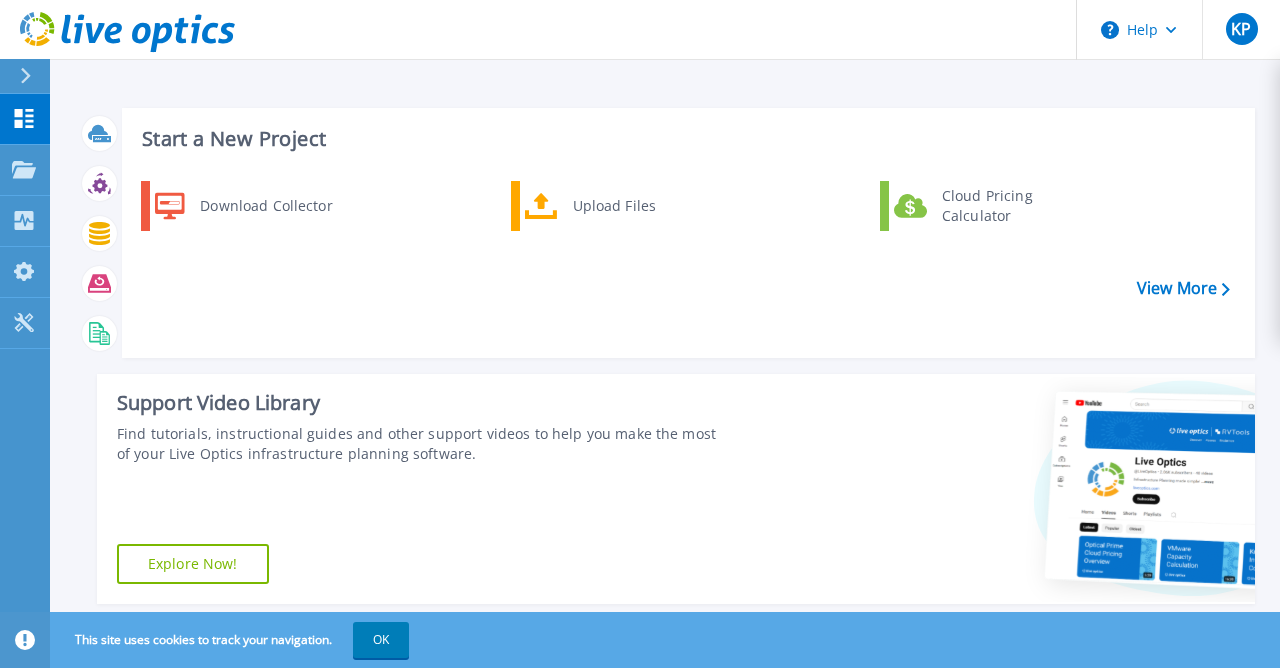 scroll, scrollTop: 0, scrollLeft: 0, axis: both 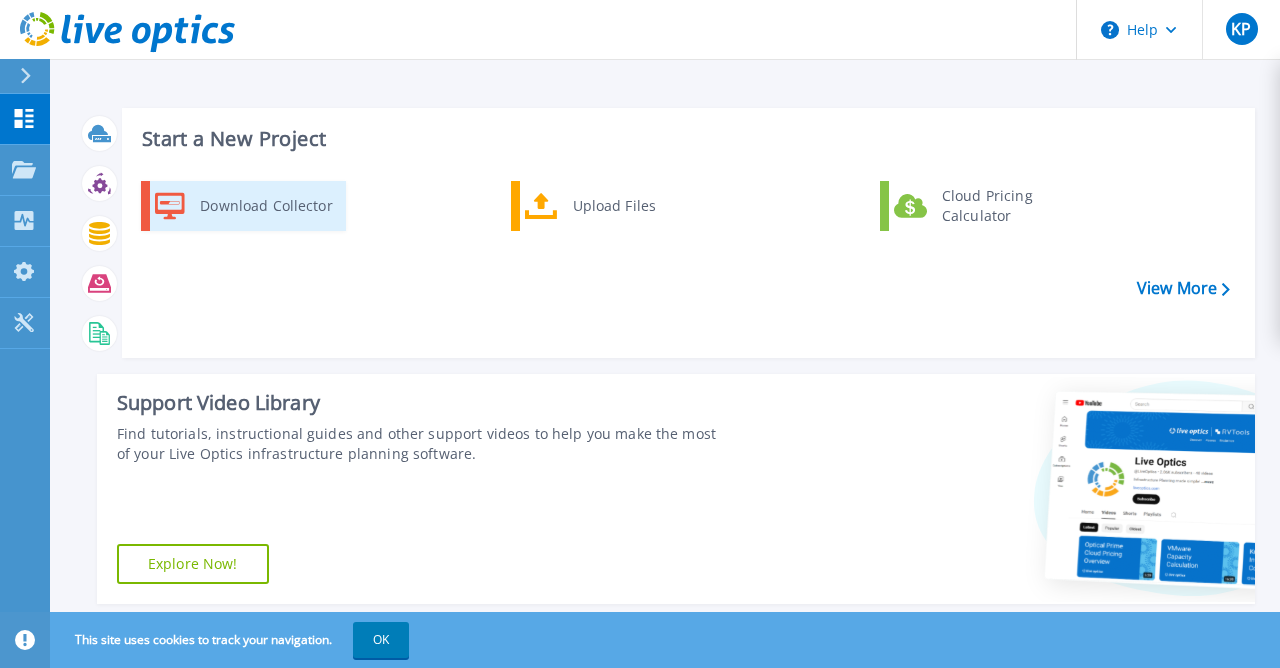 click on "Download Collector" at bounding box center [265, 206] 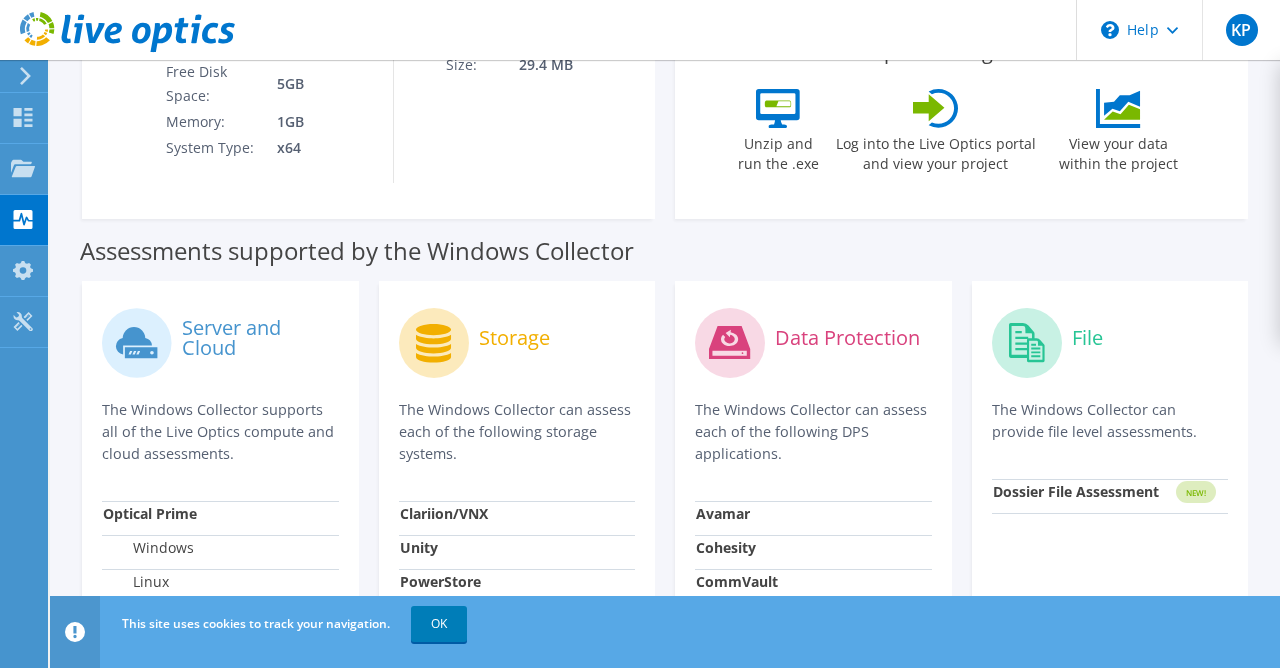 scroll, scrollTop: 648, scrollLeft: 0, axis: vertical 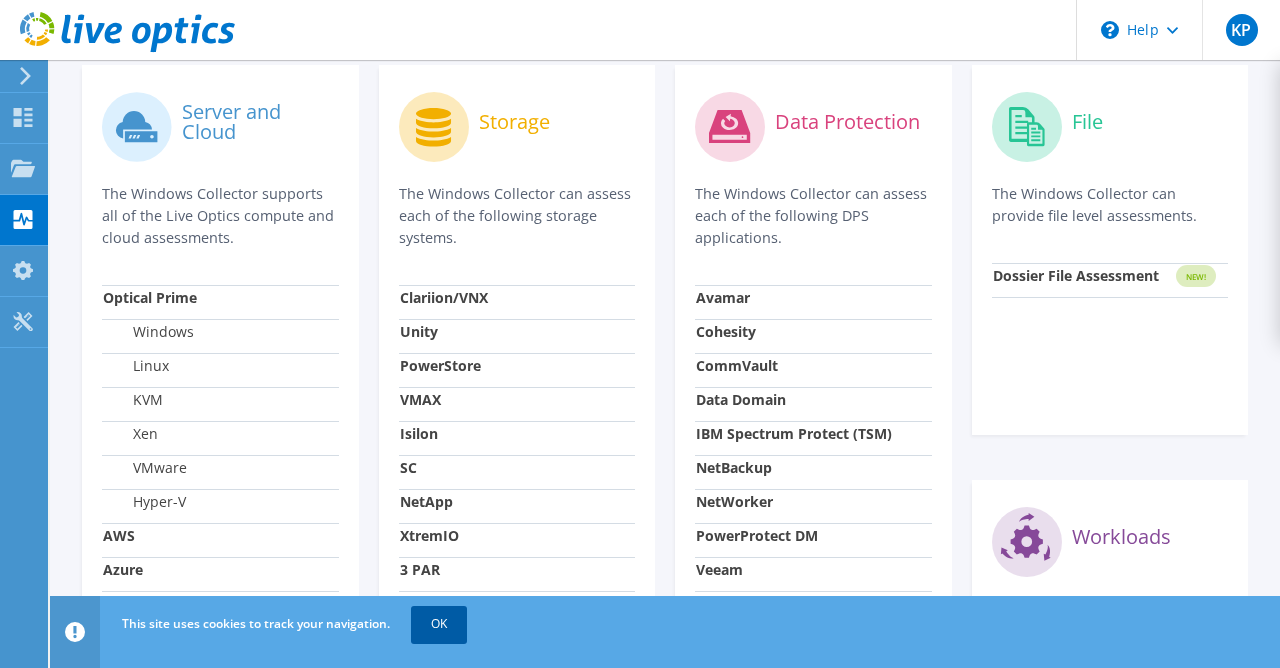 click on "OK" at bounding box center (439, 624) 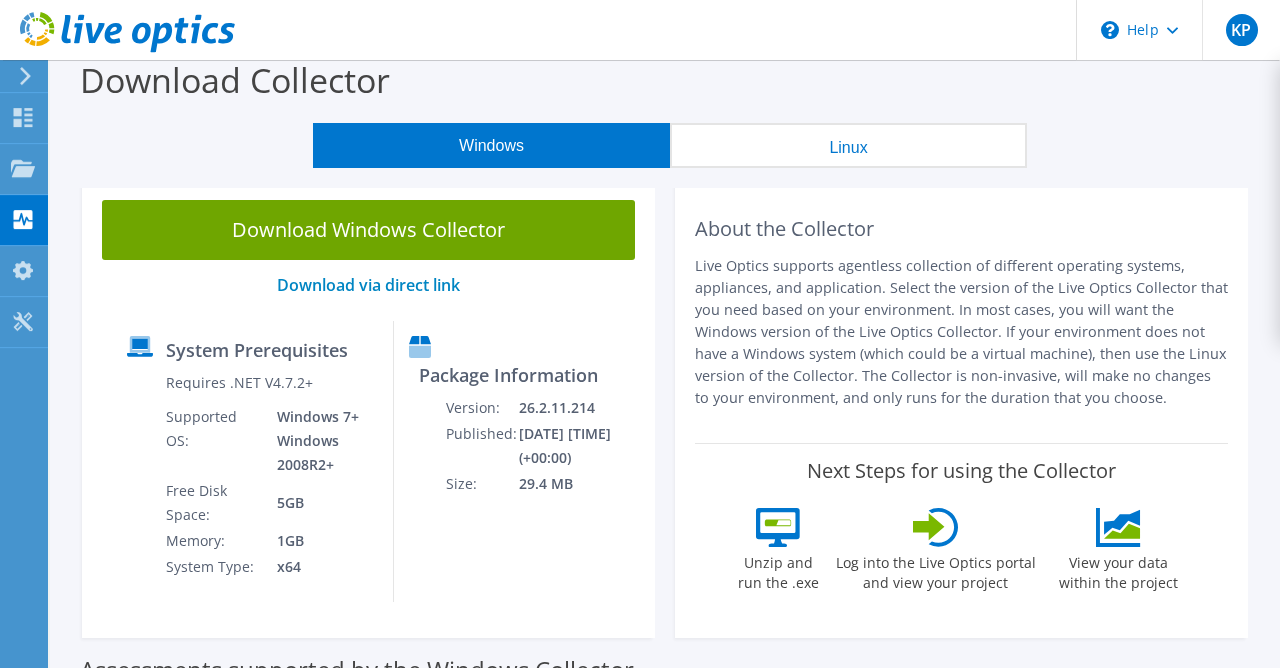 scroll, scrollTop: 0, scrollLeft: 0, axis: both 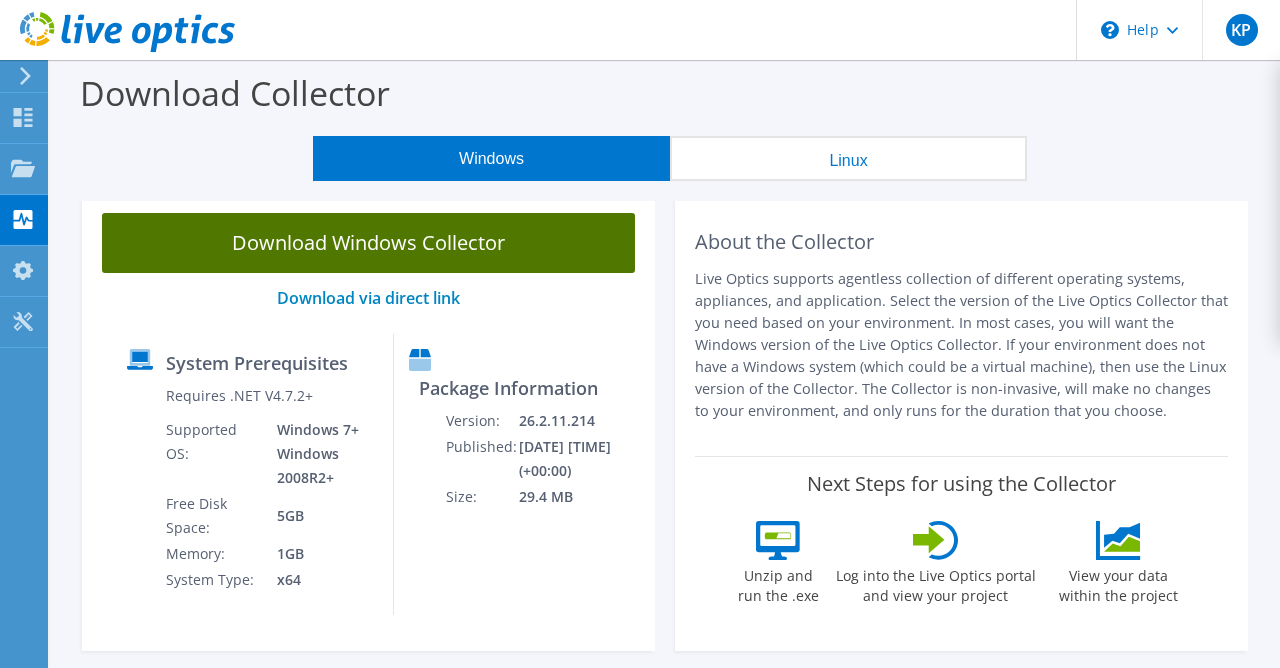 click on "Download Windows Collector" at bounding box center [368, 243] 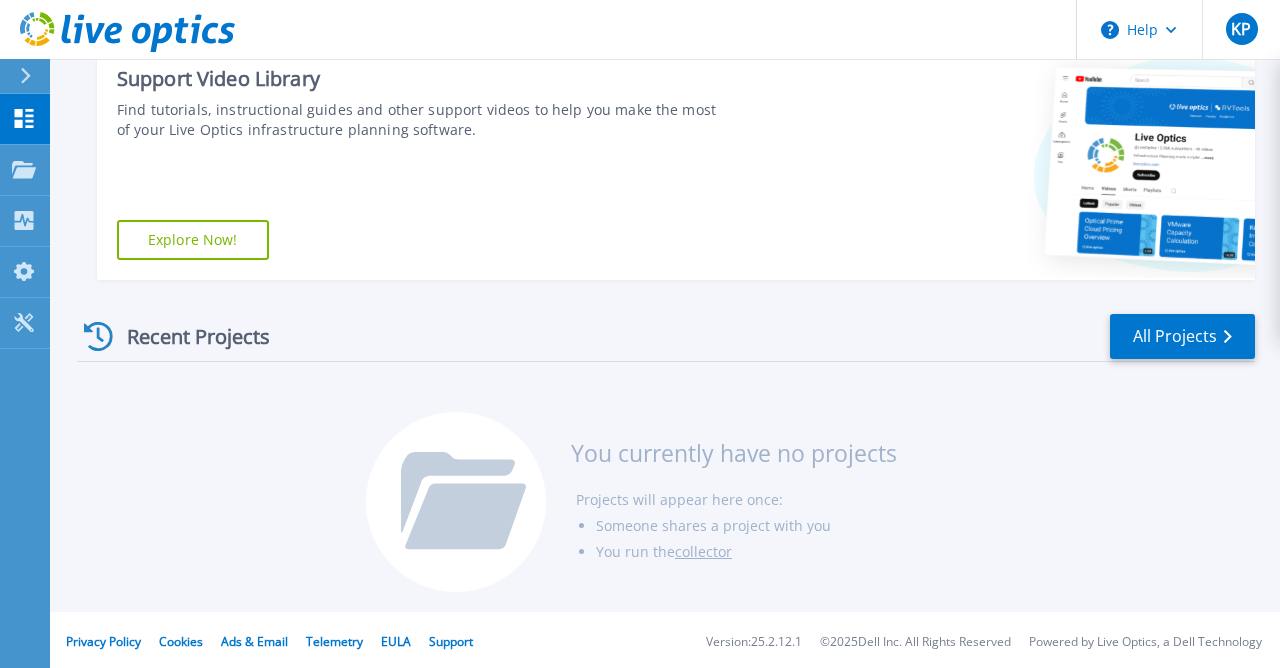 scroll, scrollTop: 329, scrollLeft: 0, axis: vertical 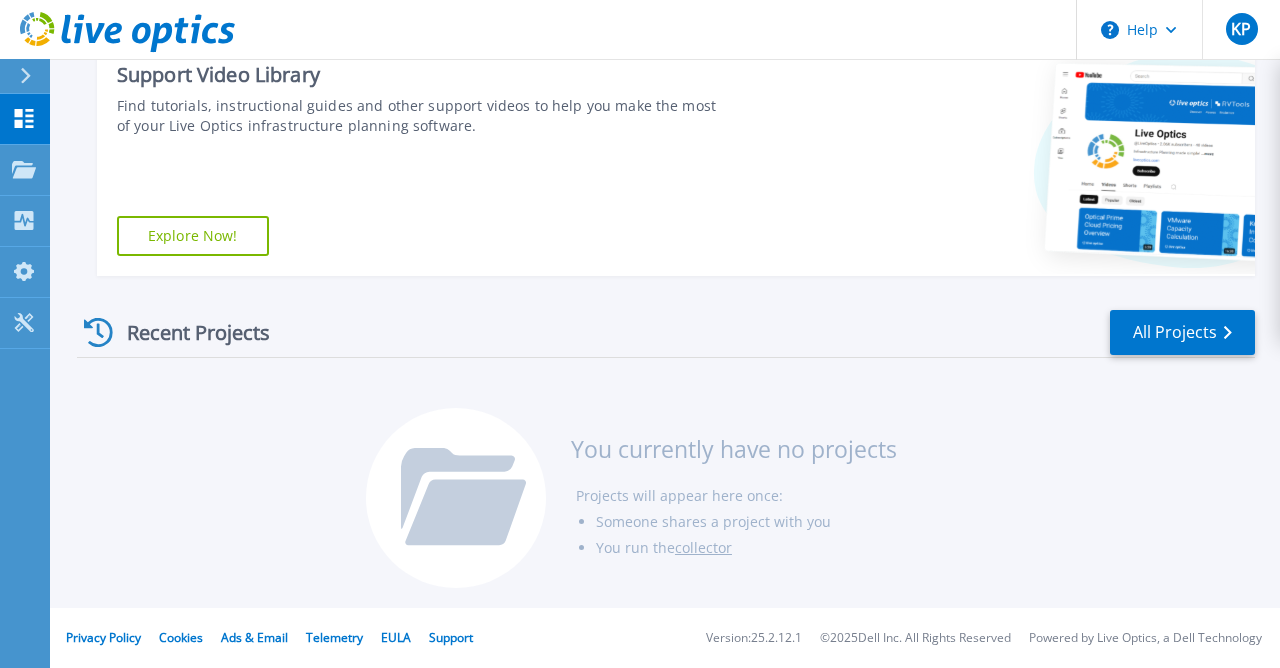 click on "Explore Now!" at bounding box center [193, 236] 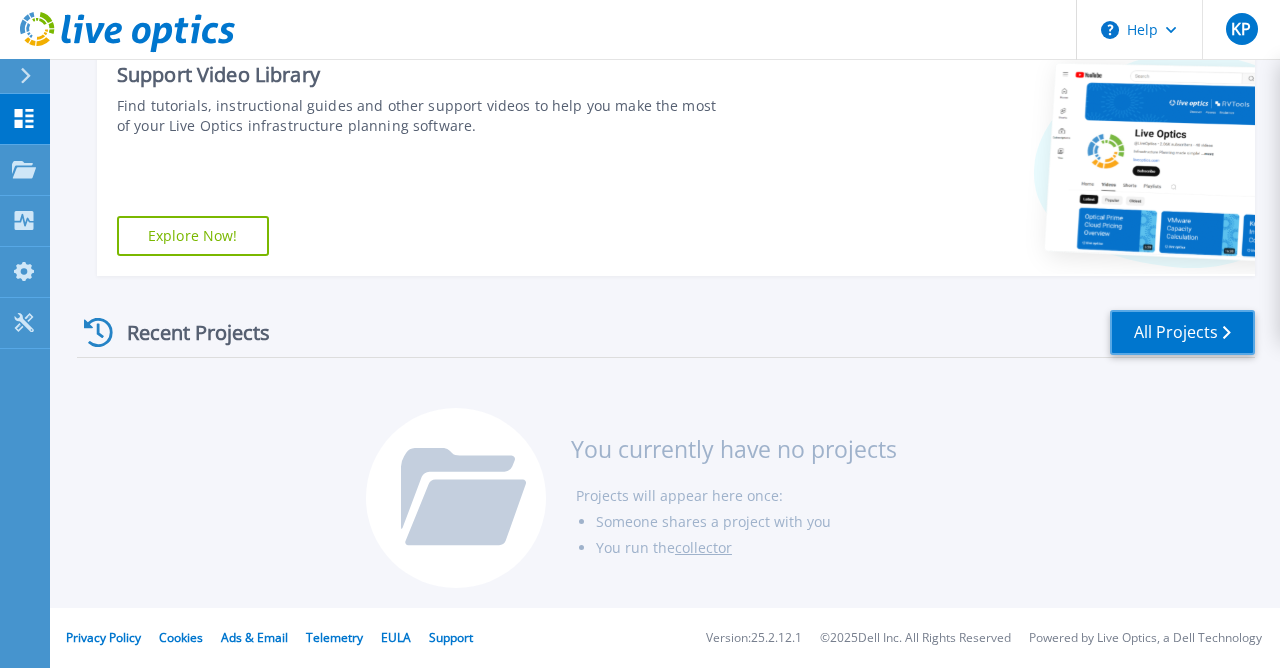 click on "All Projects" at bounding box center [1182, 332] 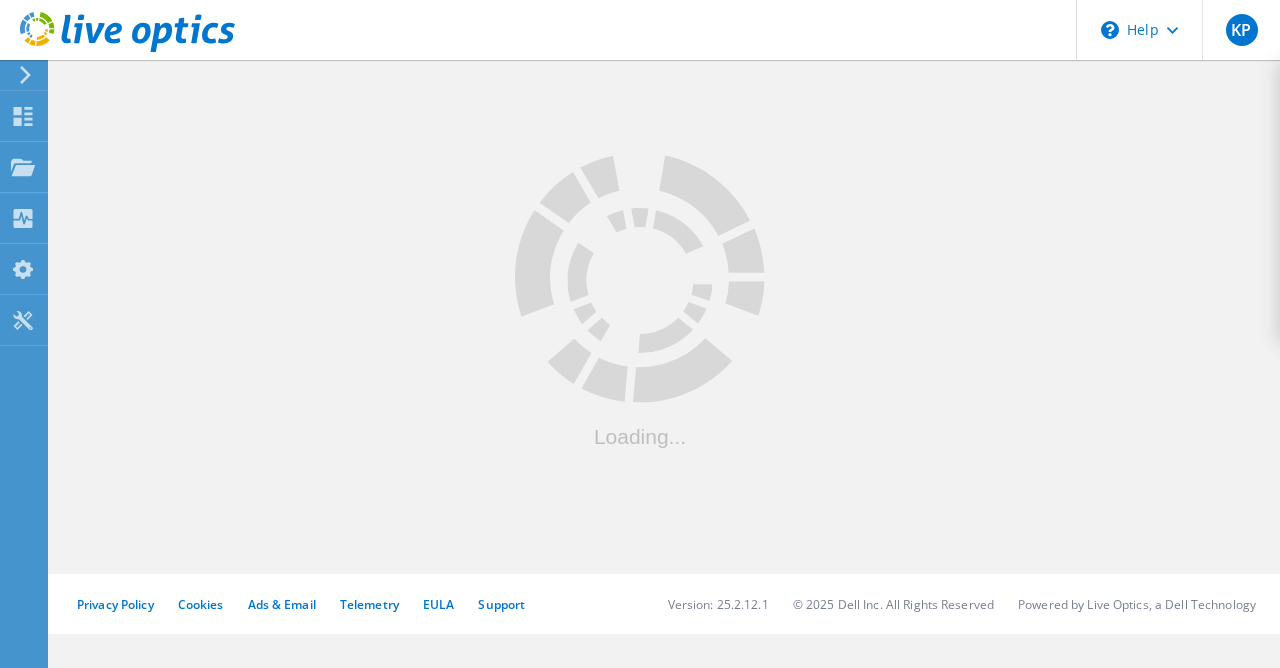 scroll, scrollTop: 0, scrollLeft: 0, axis: both 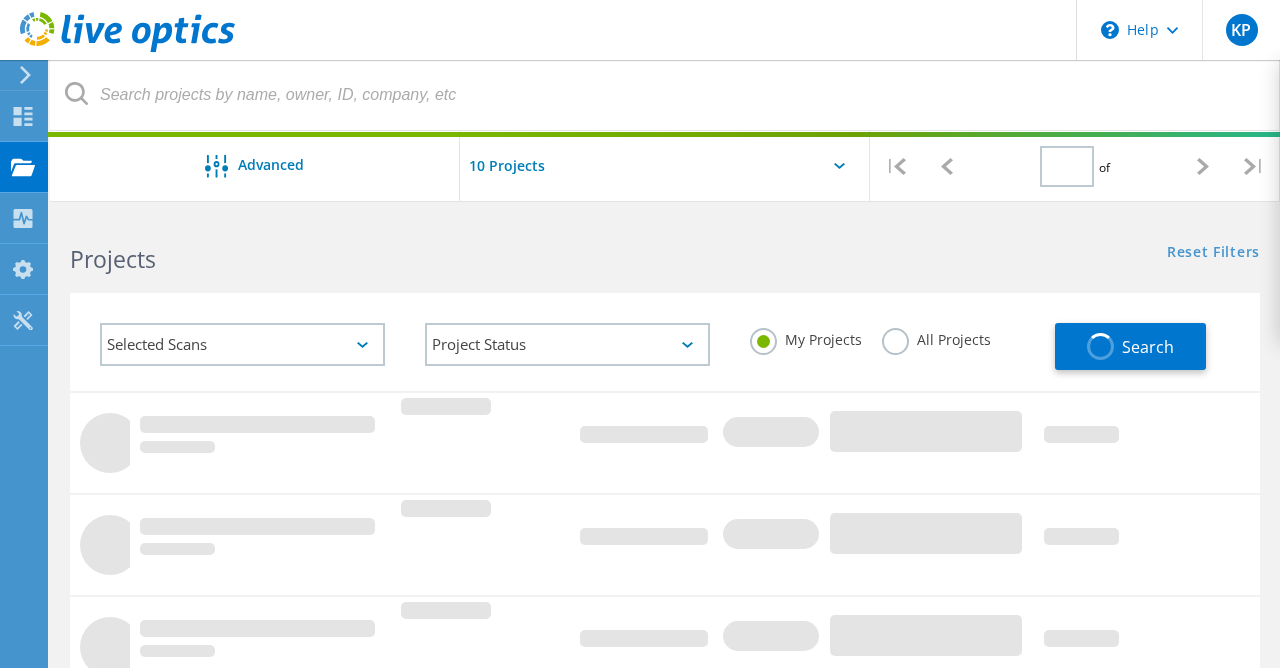 type on "1" 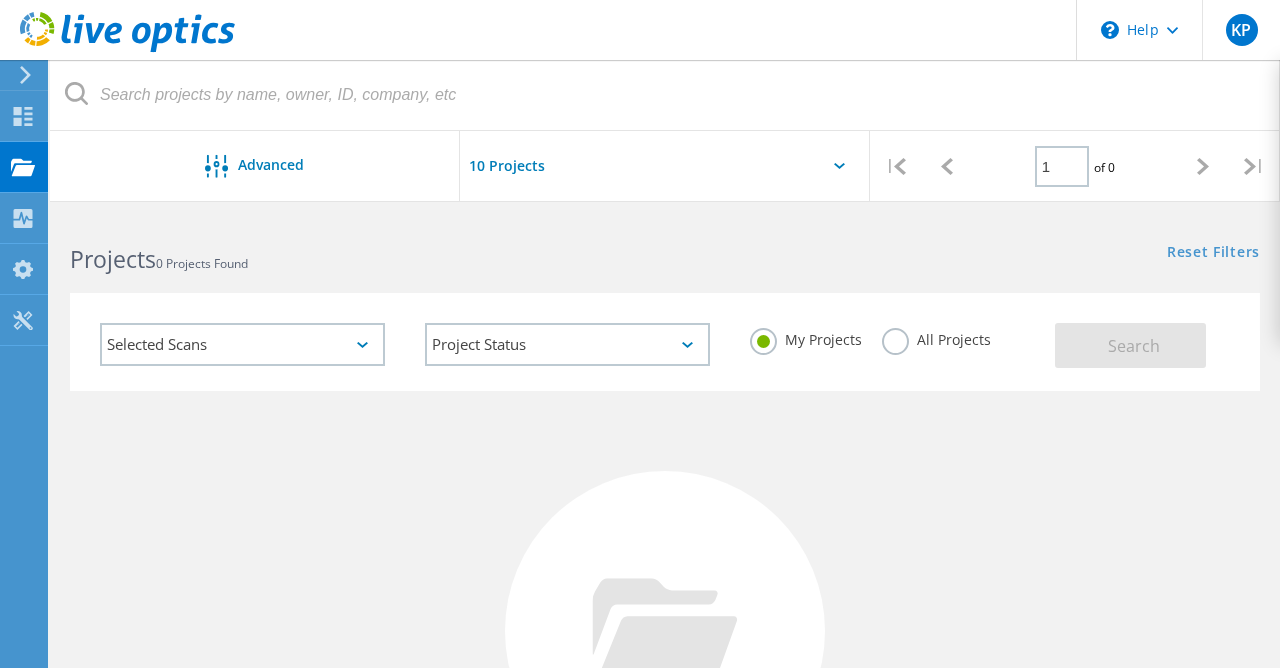 click on "All Projects" 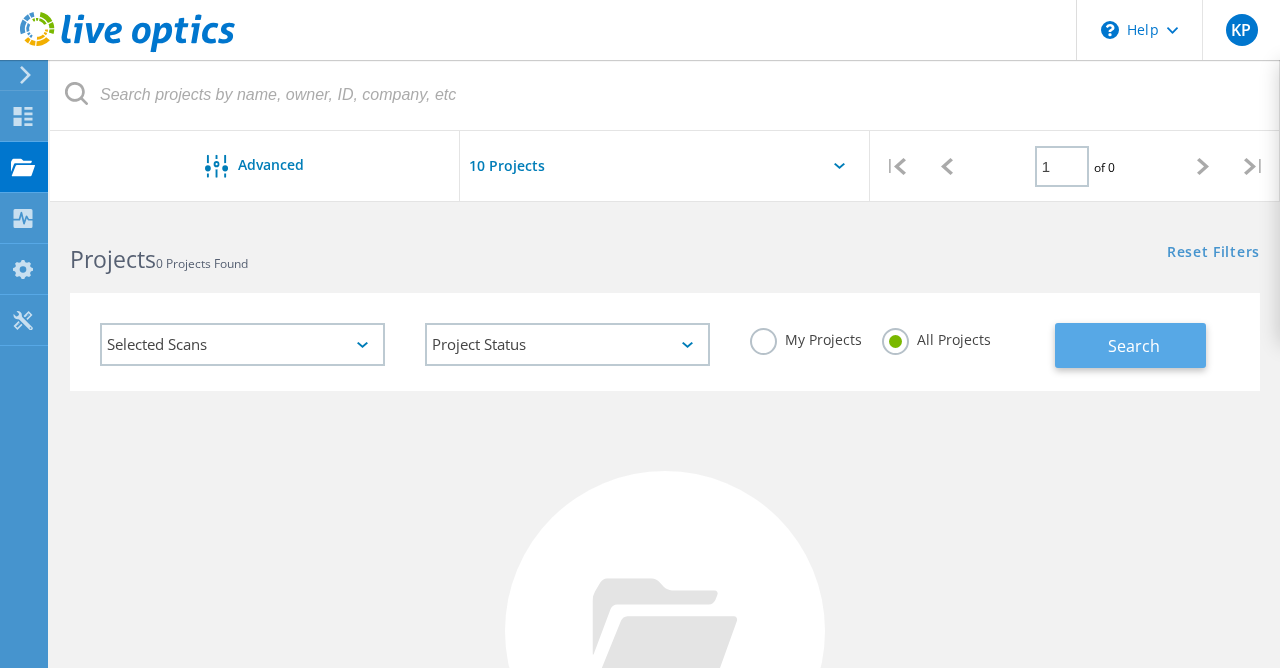 click on "Search" 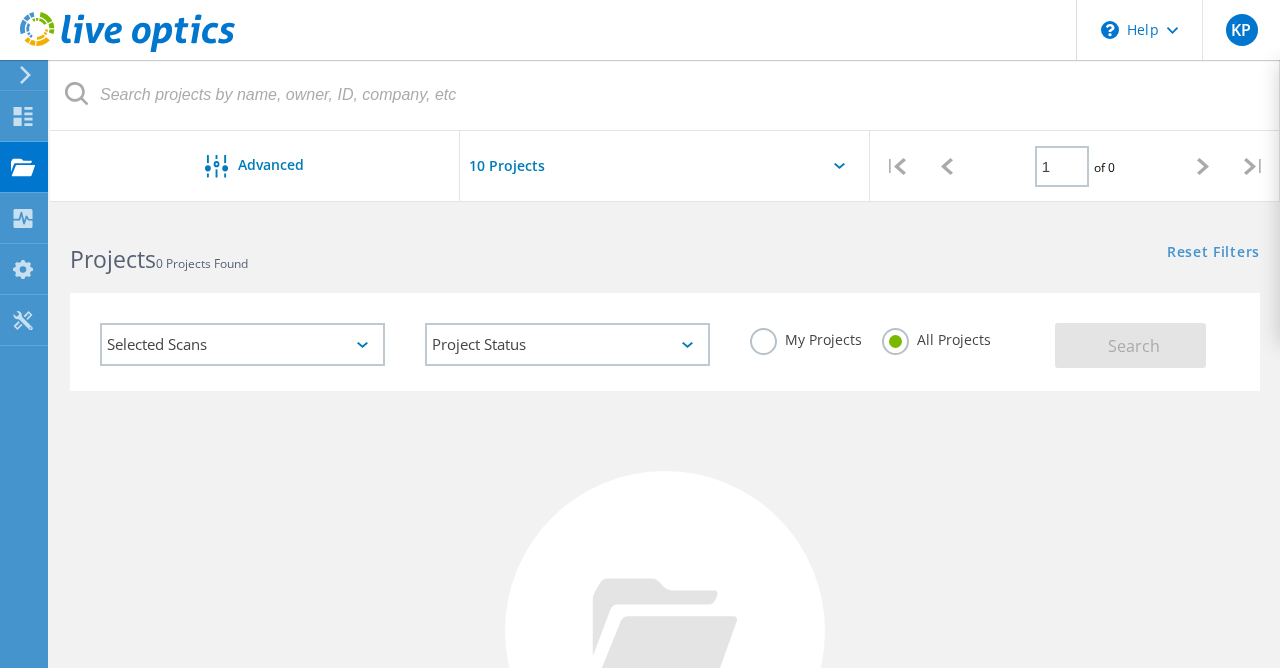 click 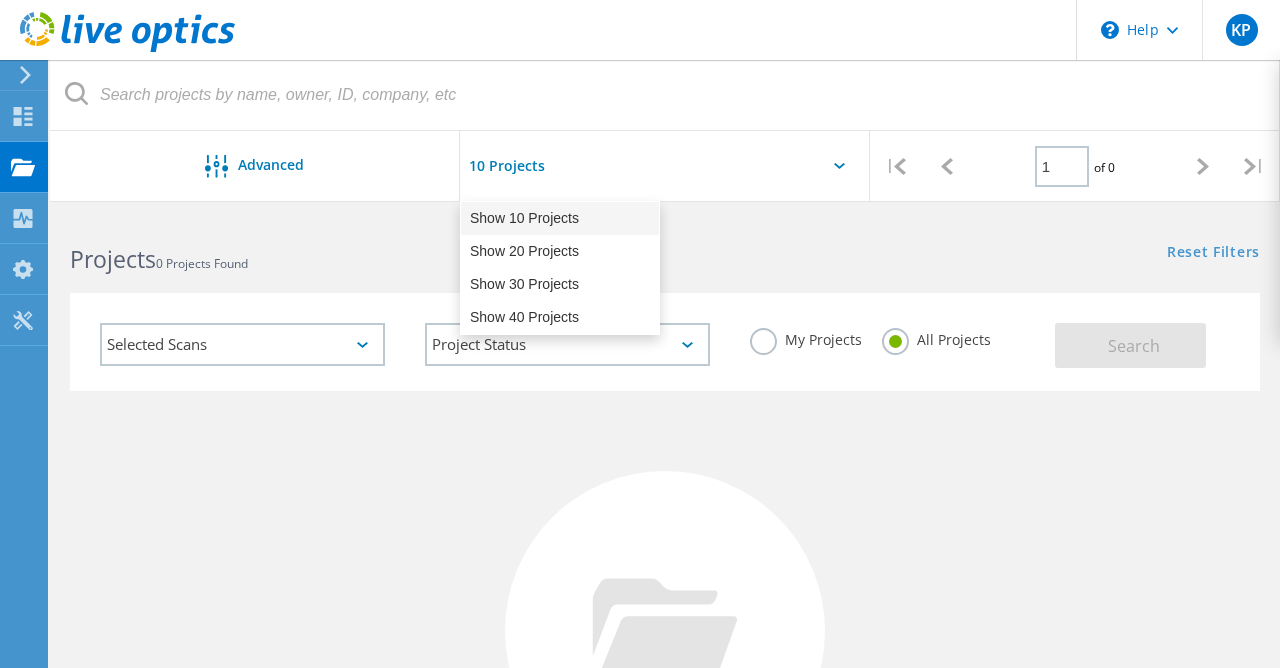 click on "Show 10 Projects" at bounding box center [560, 218] 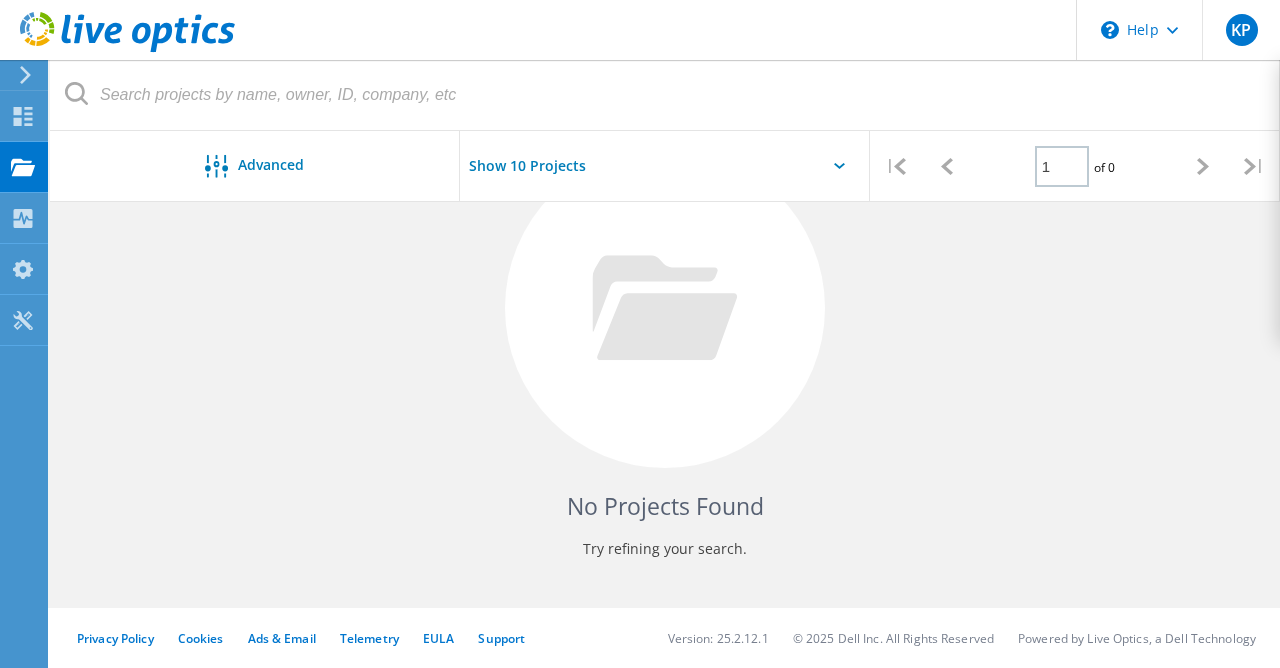 scroll, scrollTop: 0, scrollLeft: 0, axis: both 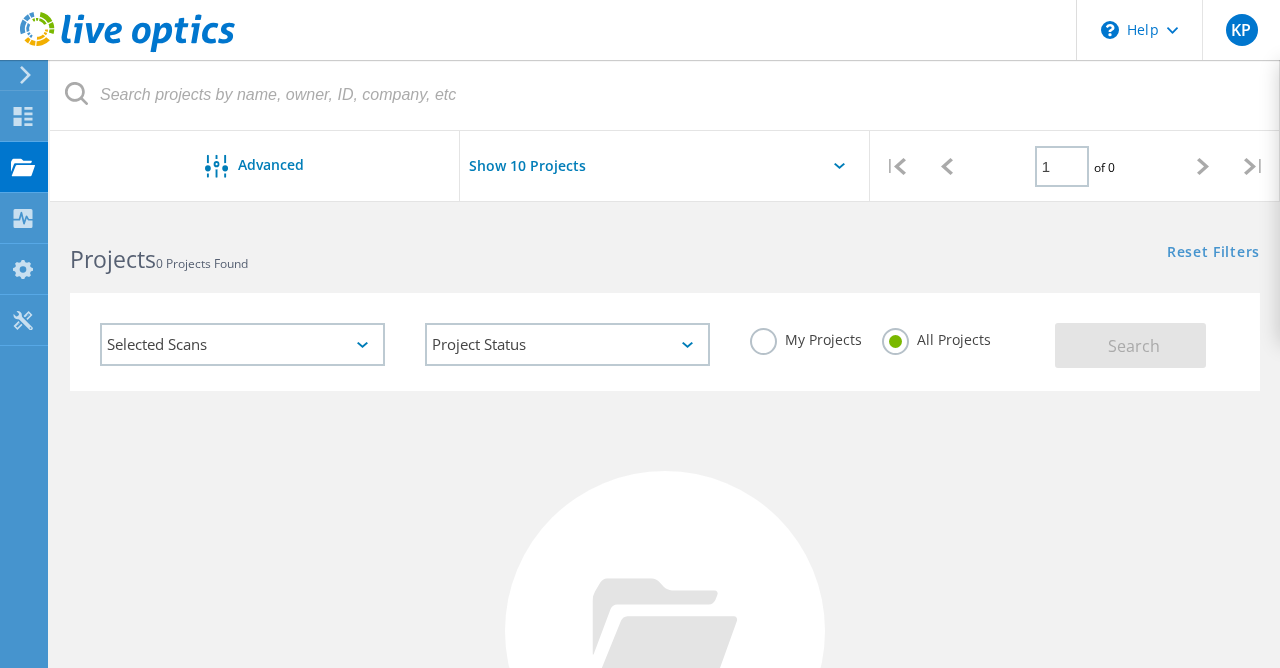 click on "Selected Scans" 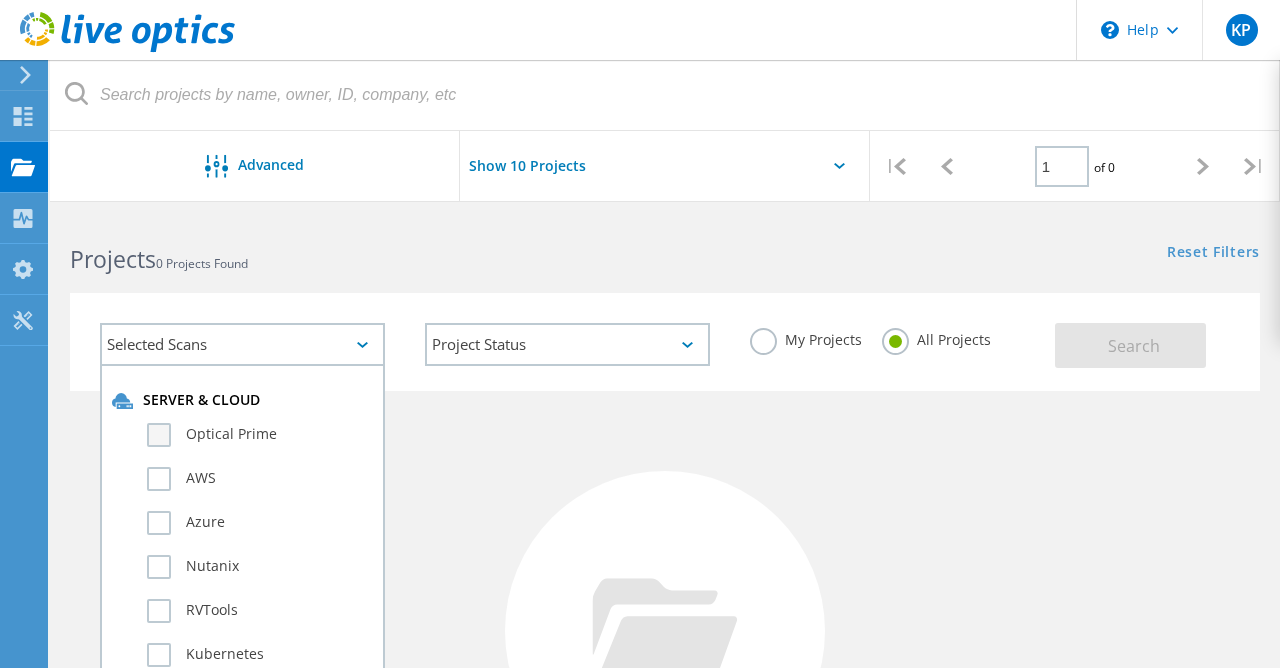 click on "Optical Prime" 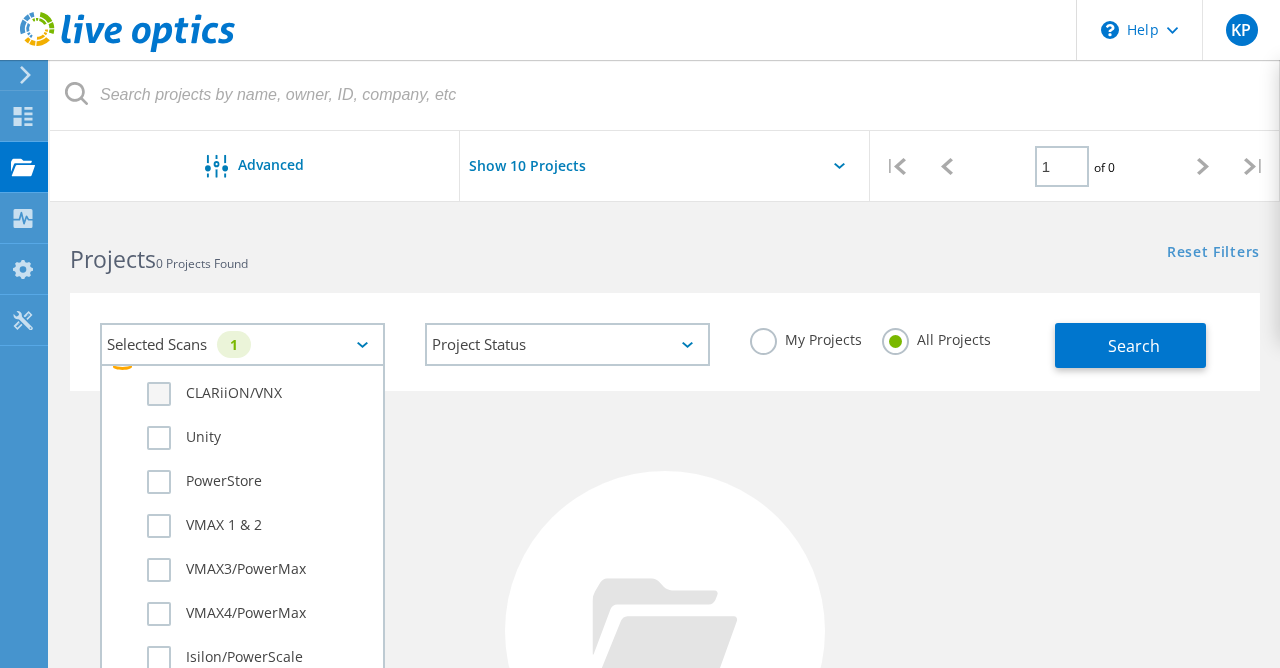 scroll, scrollTop: 396, scrollLeft: 0, axis: vertical 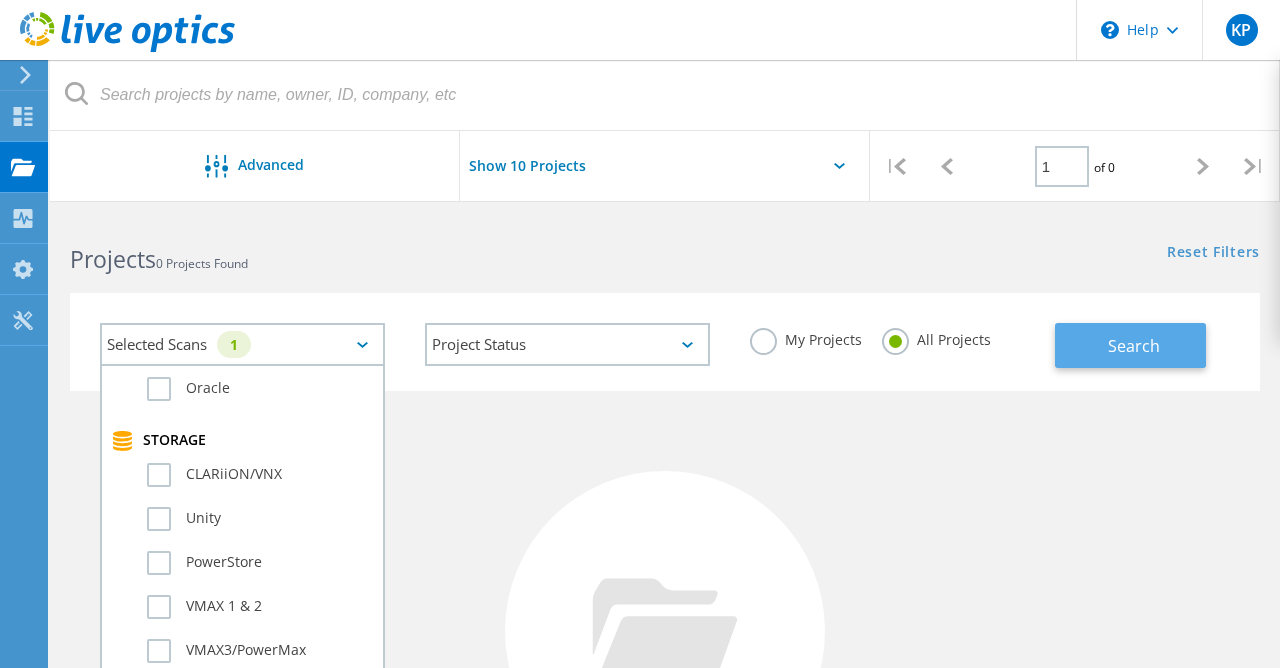 click on "Search" 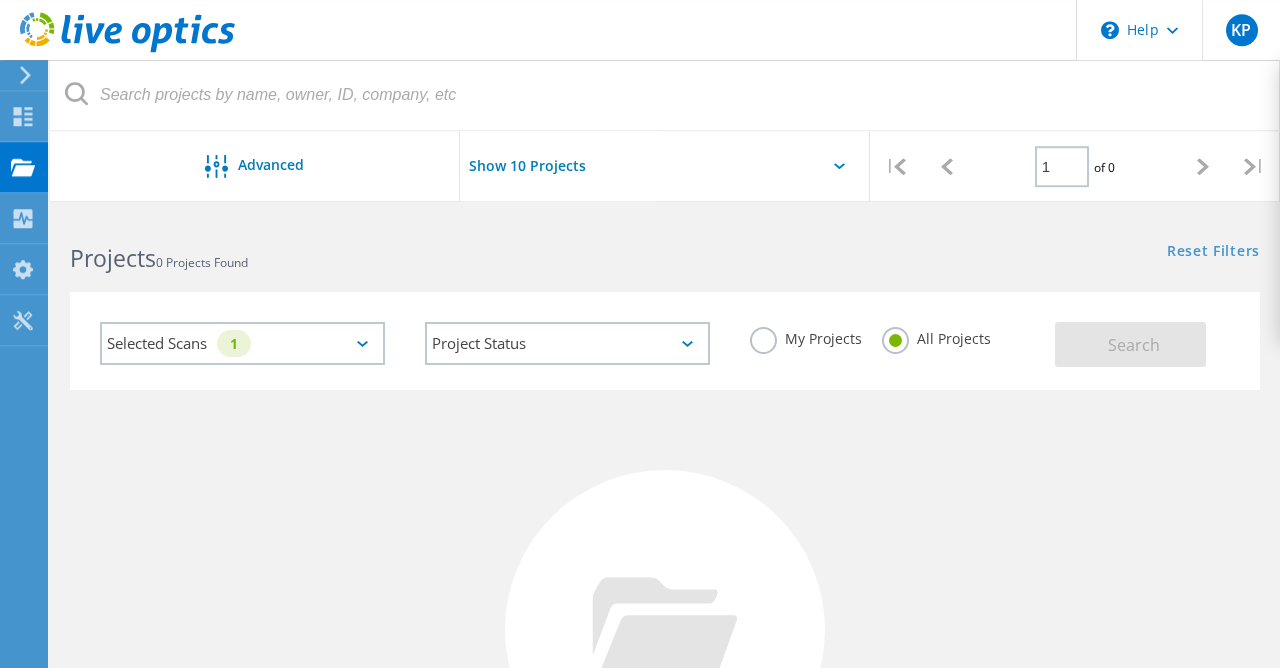 scroll, scrollTop: 0, scrollLeft: 0, axis: both 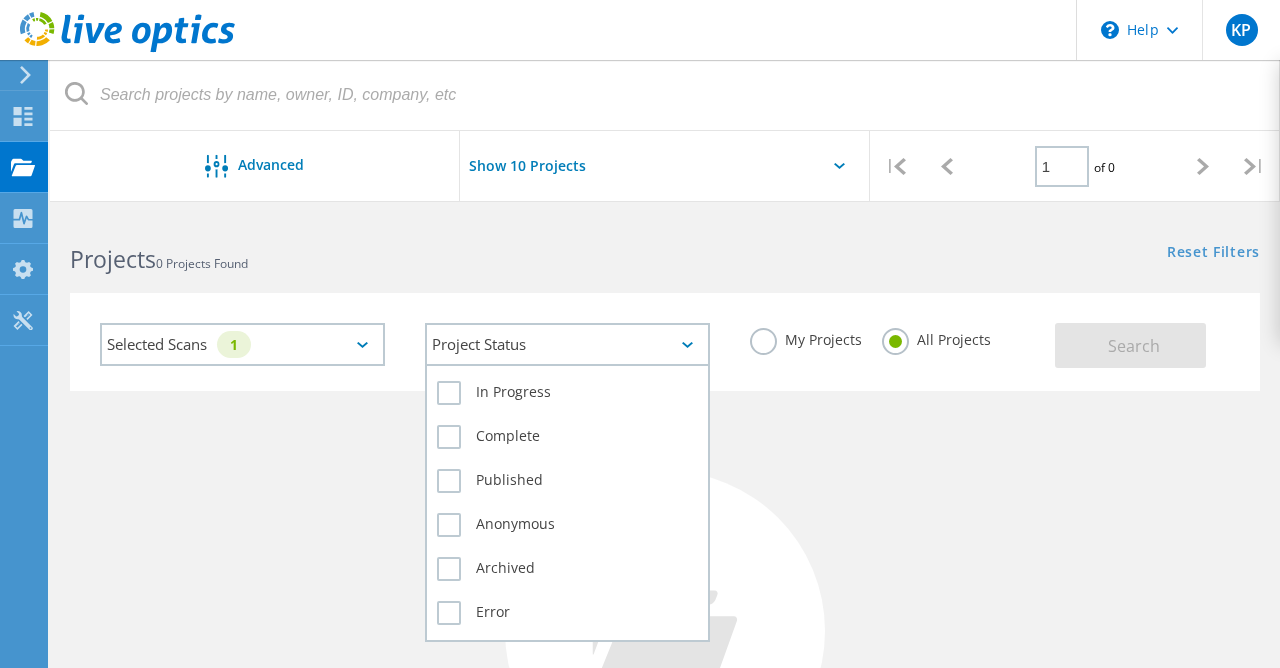 click on "Project Status" 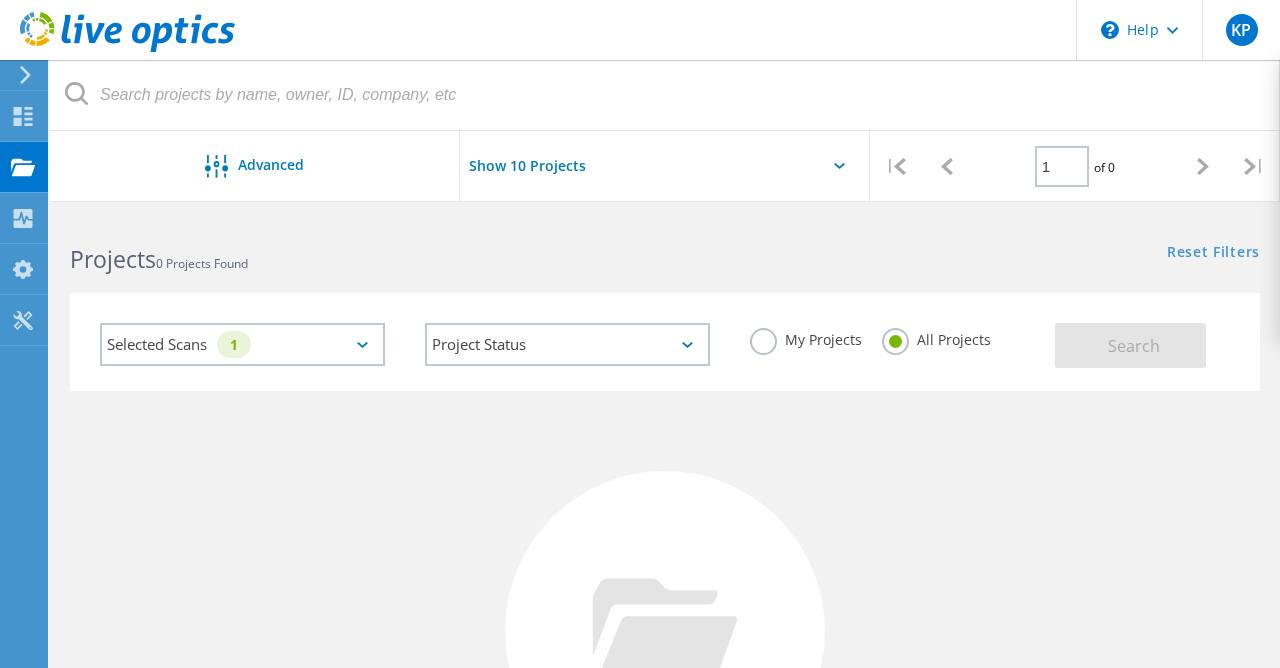 click on "Selected Scans   1" 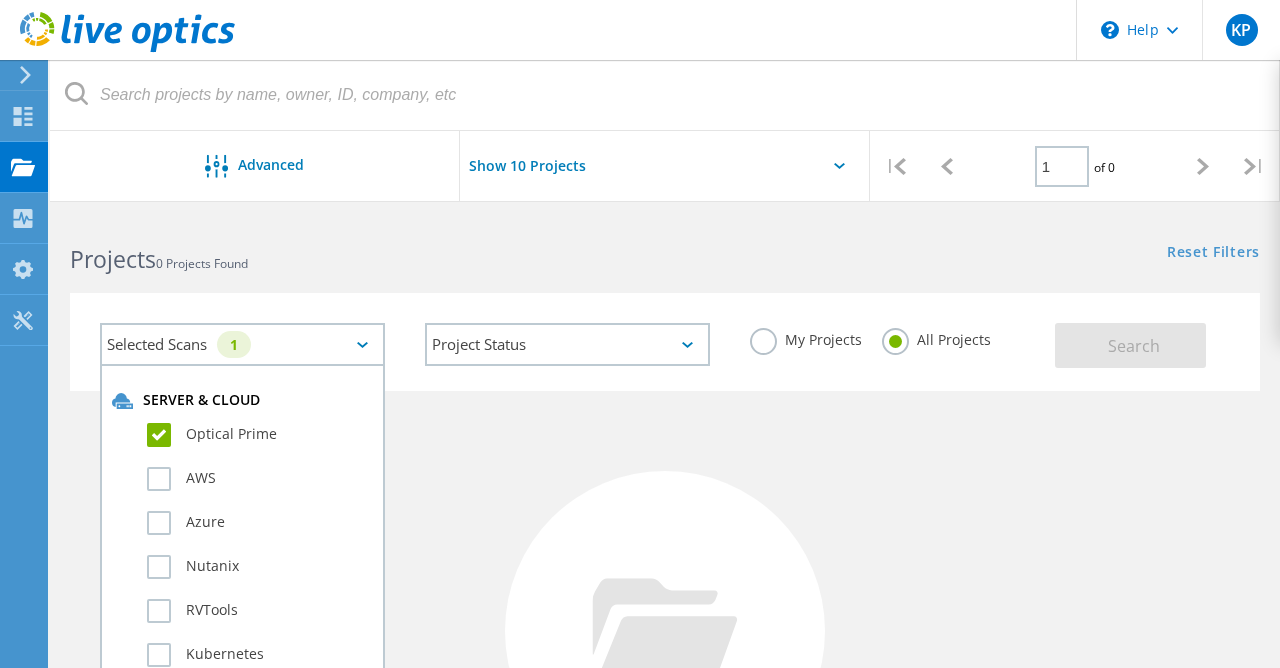 click on "Optical Prime" 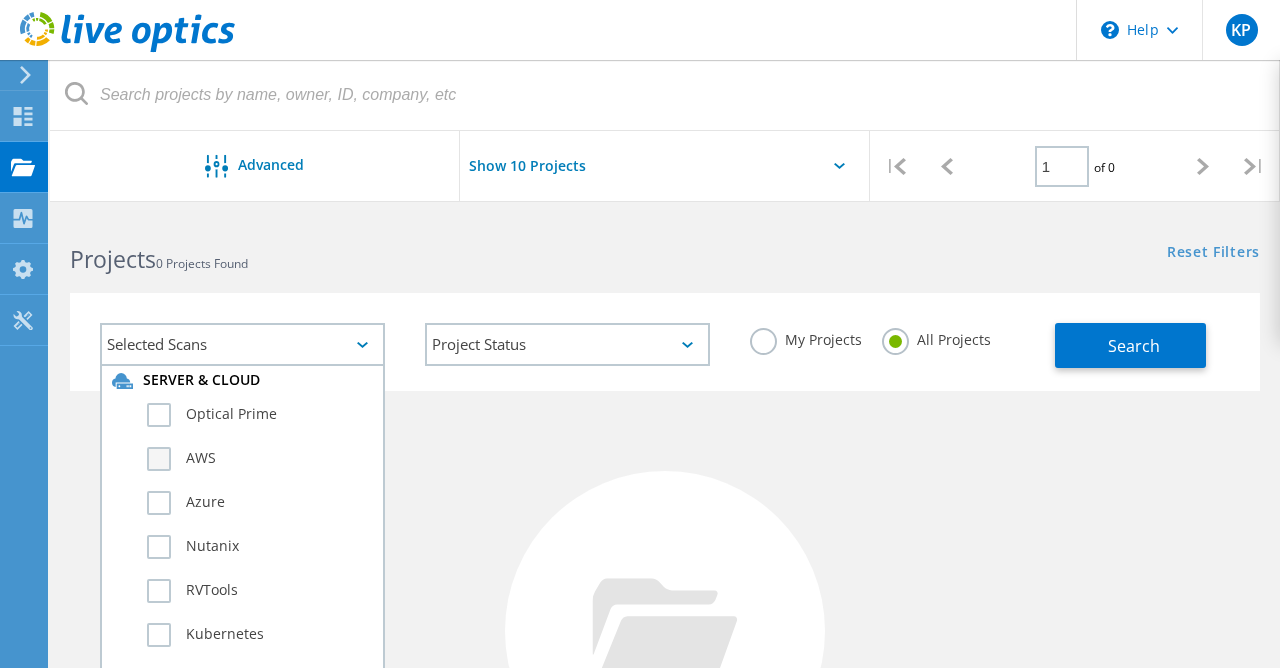 scroll, scrollTop: 0, scrollLeft: 0, axis: both 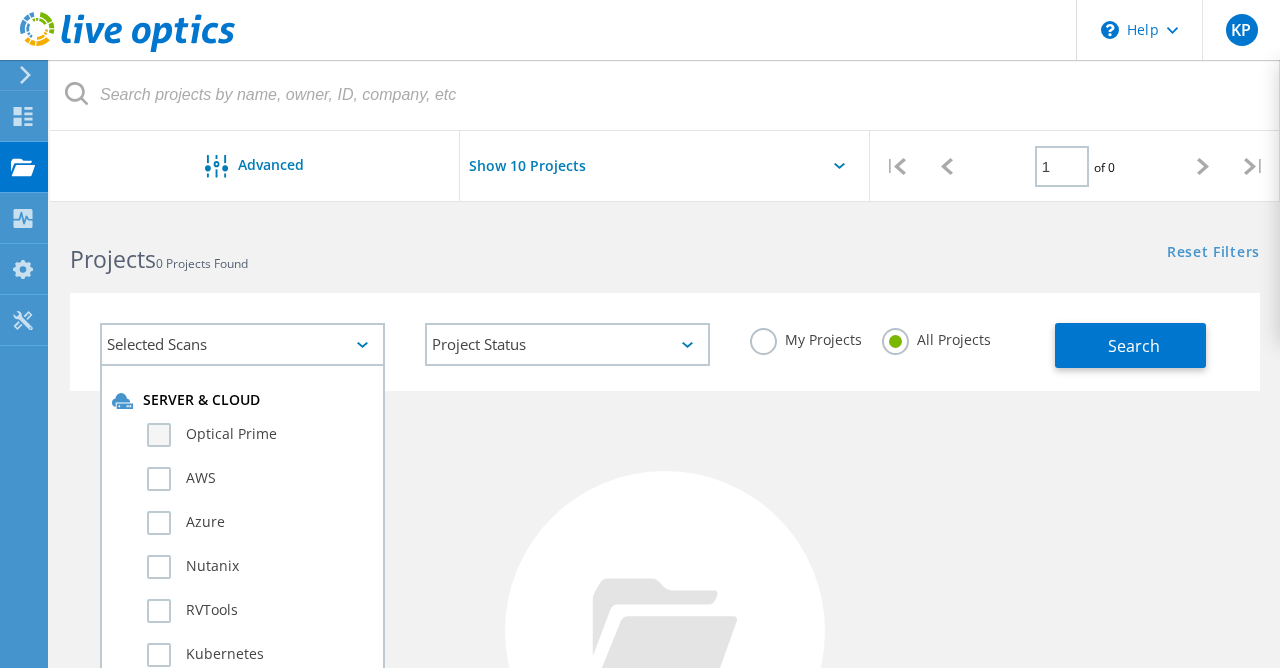 click on "Optical Prime" 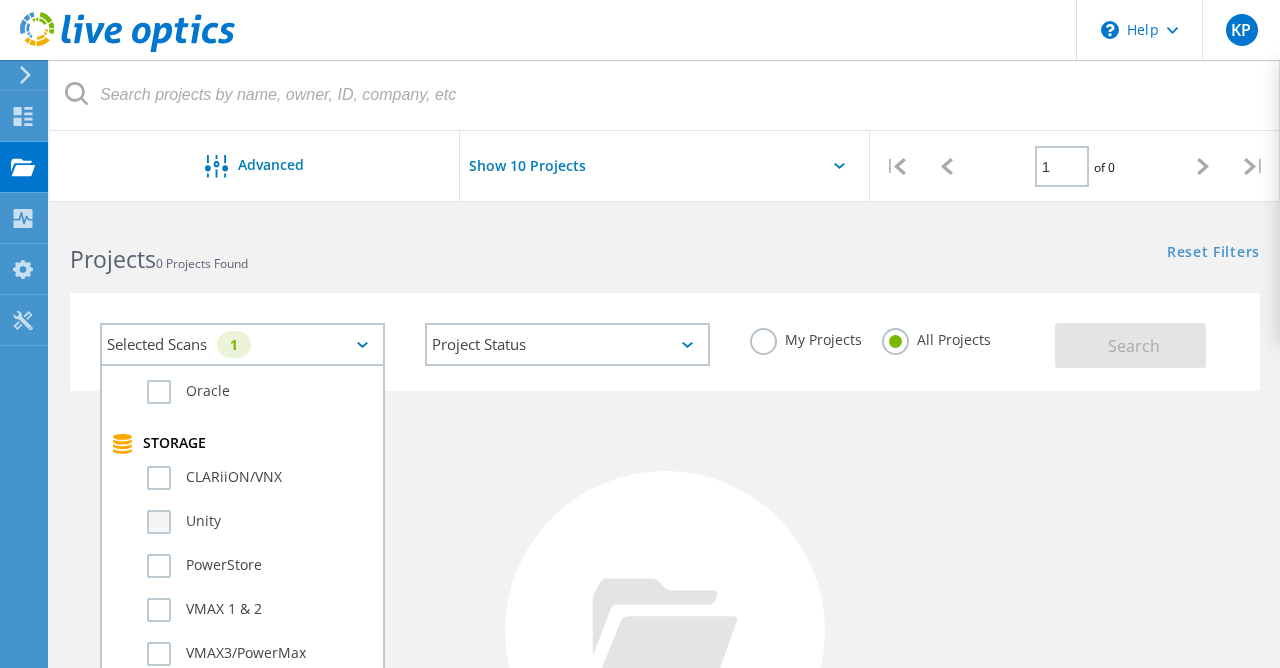 scroll, scrollTop: 396, scrollLeft: 0, axis: vertical 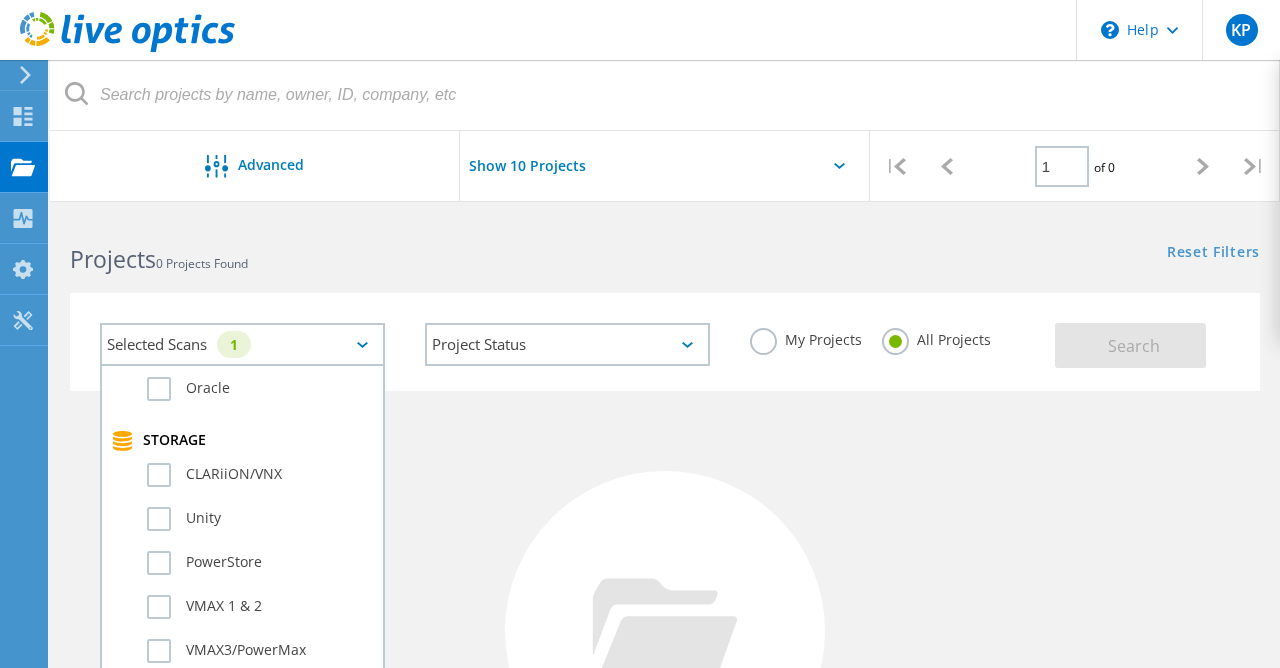 click on "No Projects Found Try refining your search." 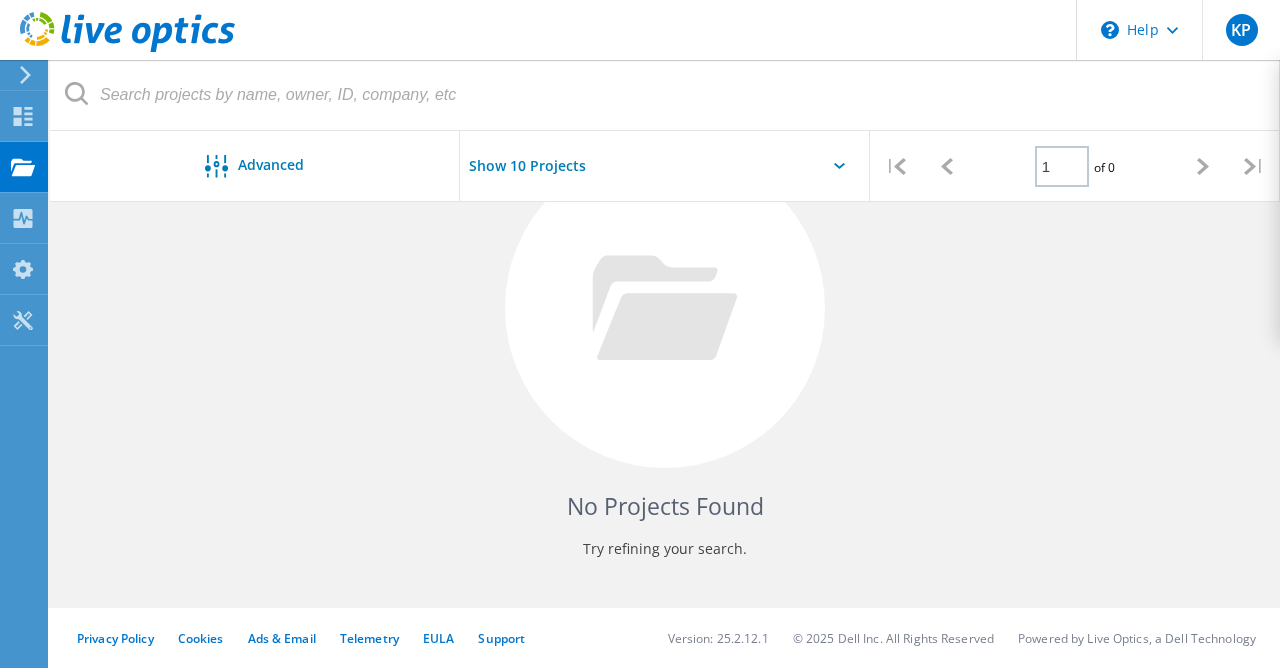 scroll, scrollTop: 0, scrollLeft: 0, axis: both 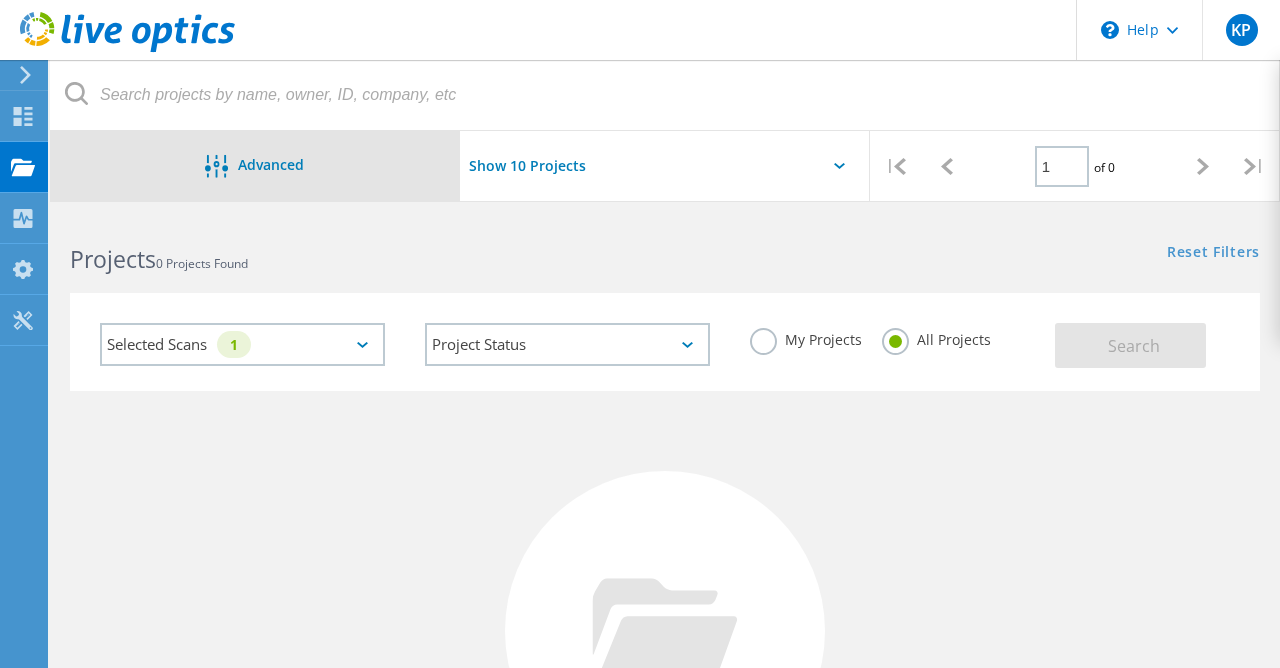 click on "Advanced" 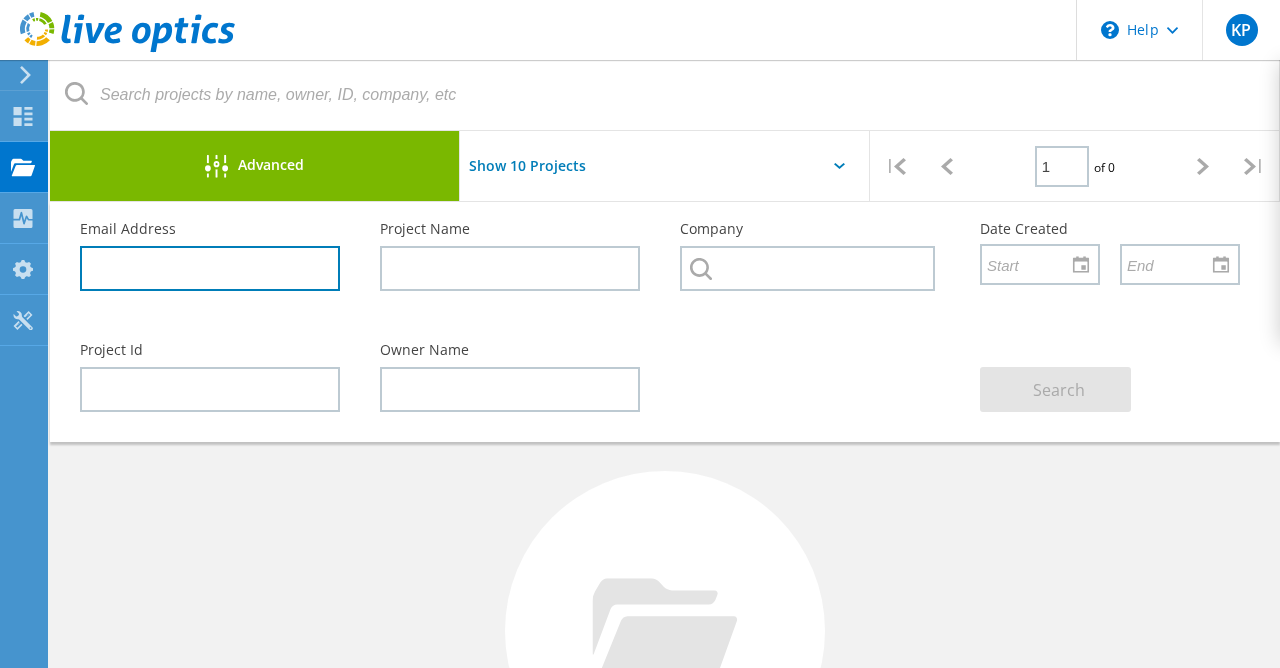 click 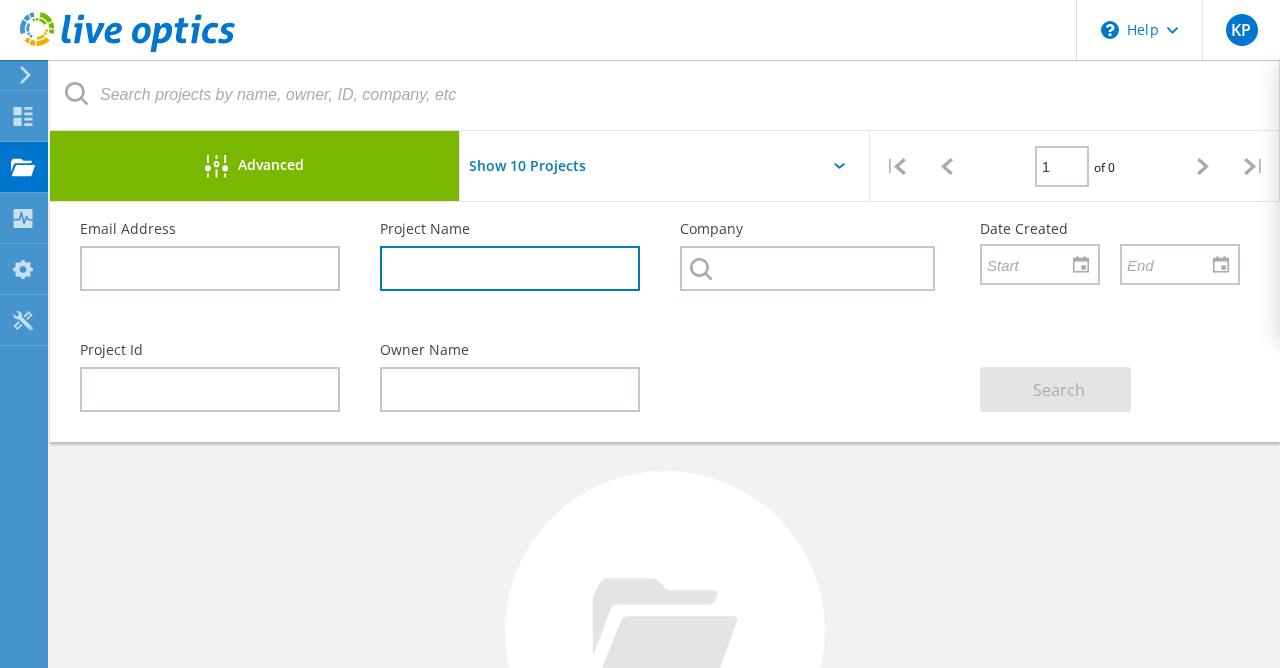 click 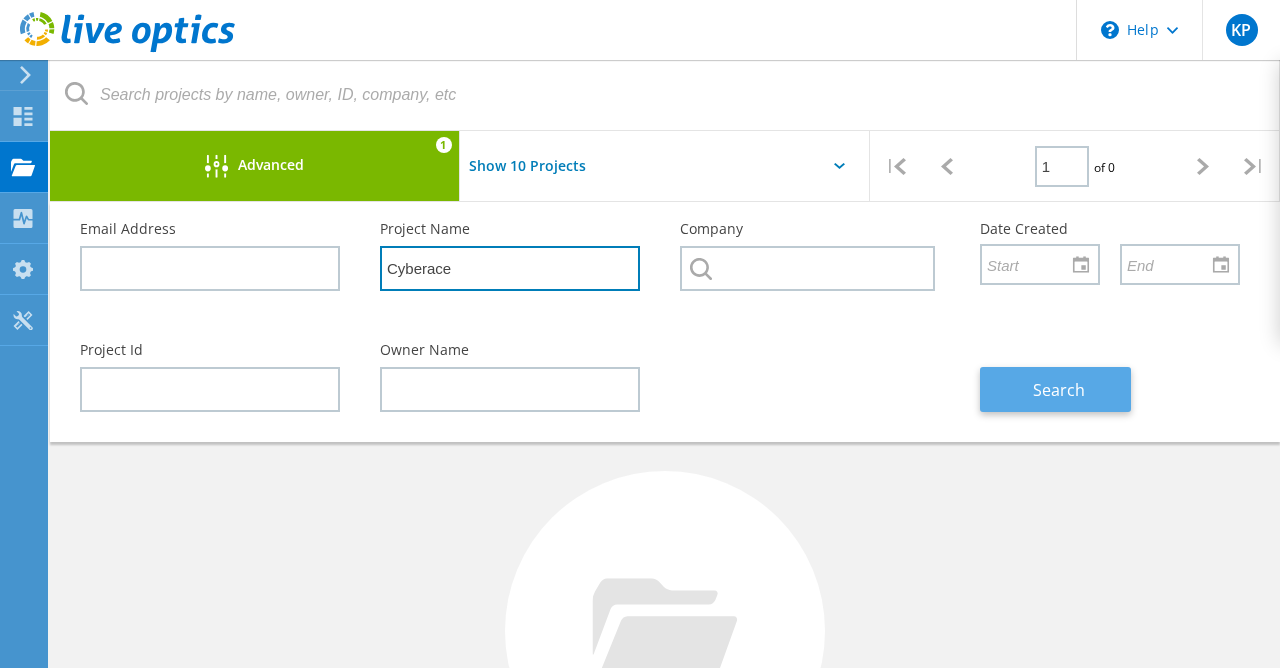 type on "Cyberace" 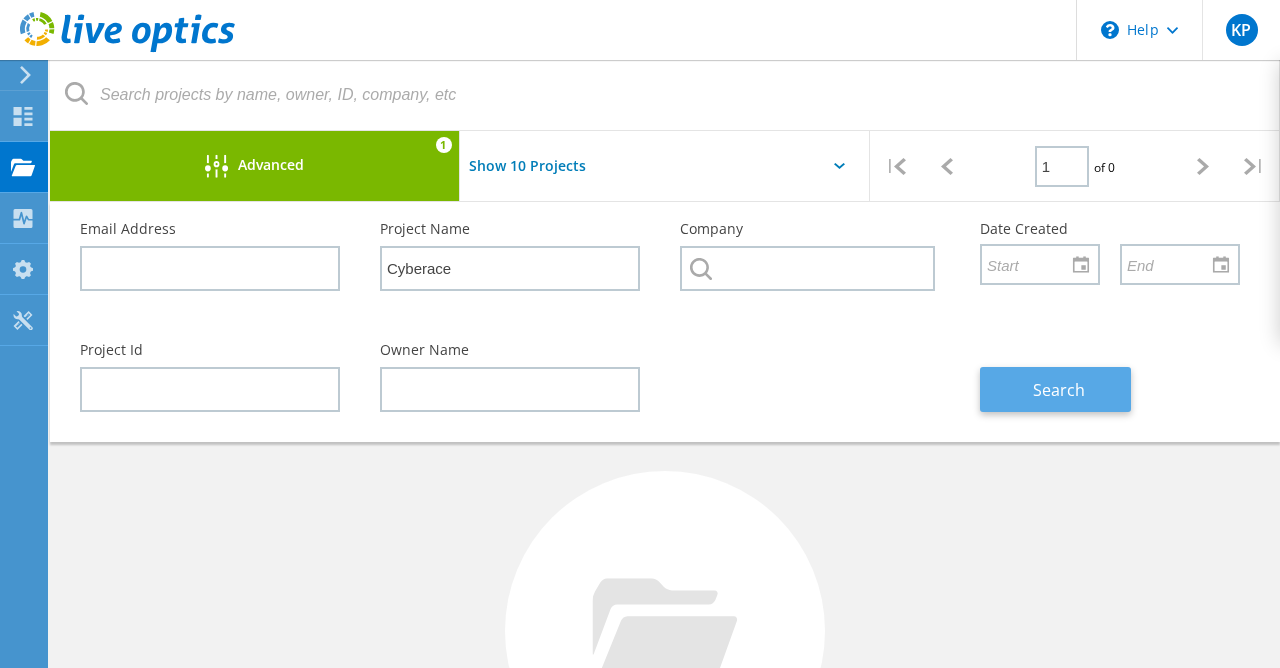 click on "Search" 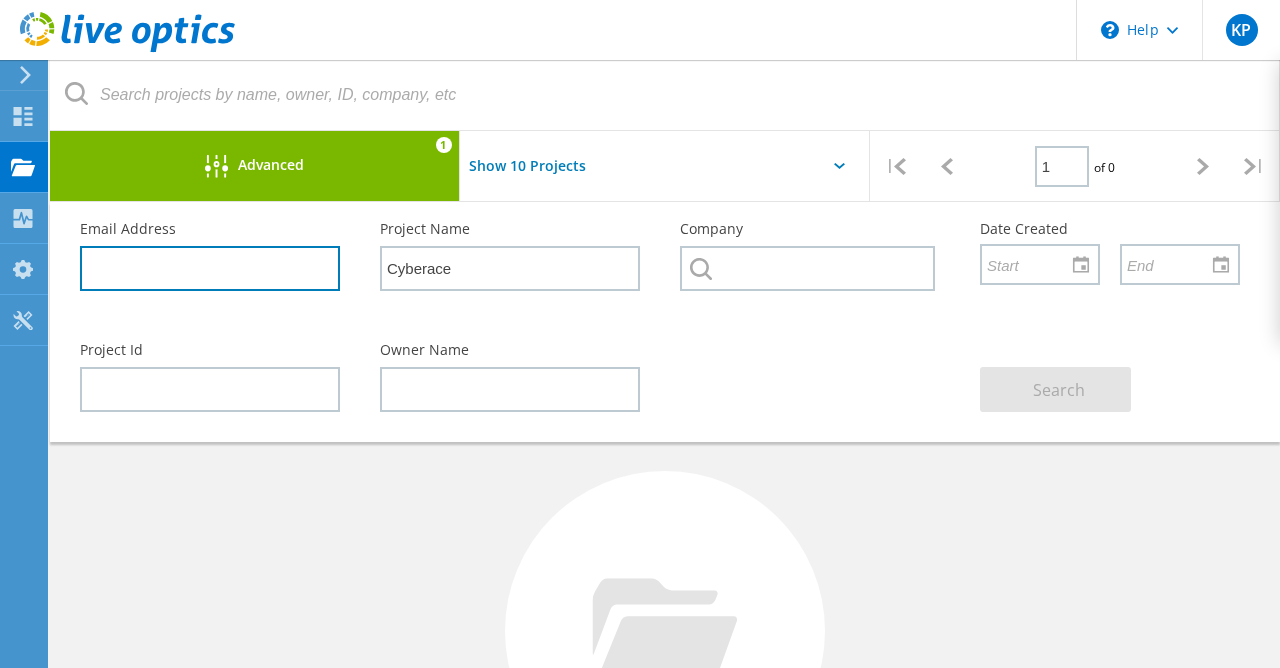 click 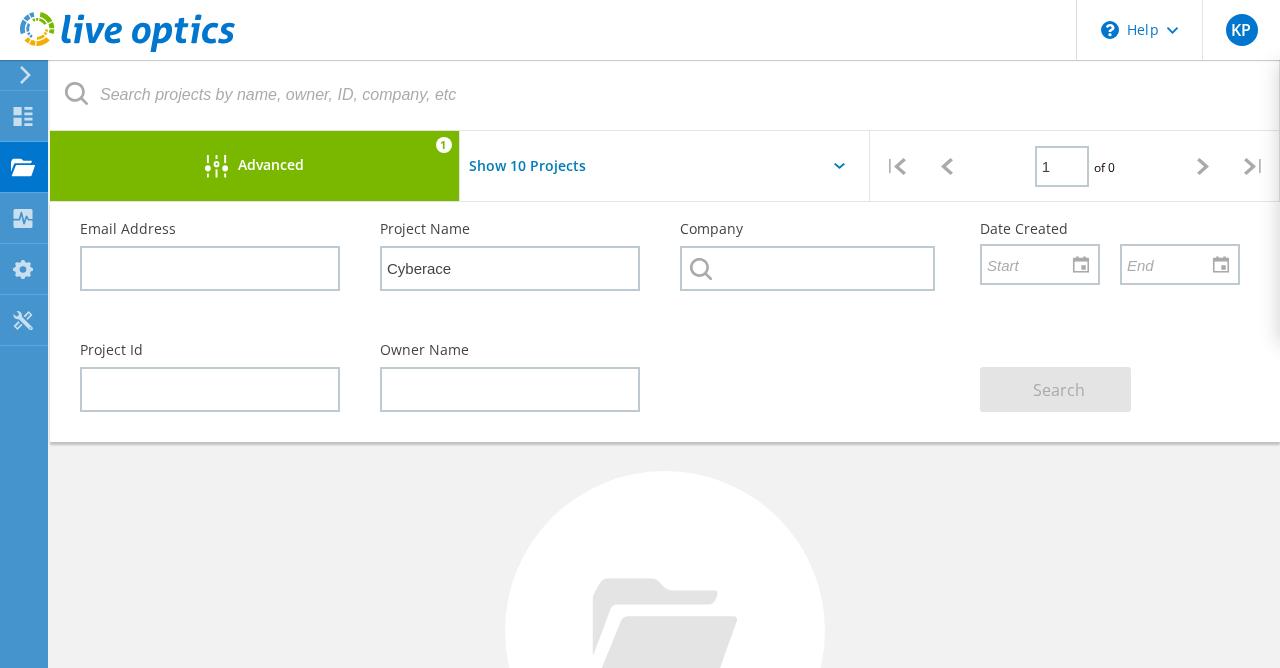 click on "Owner Name" 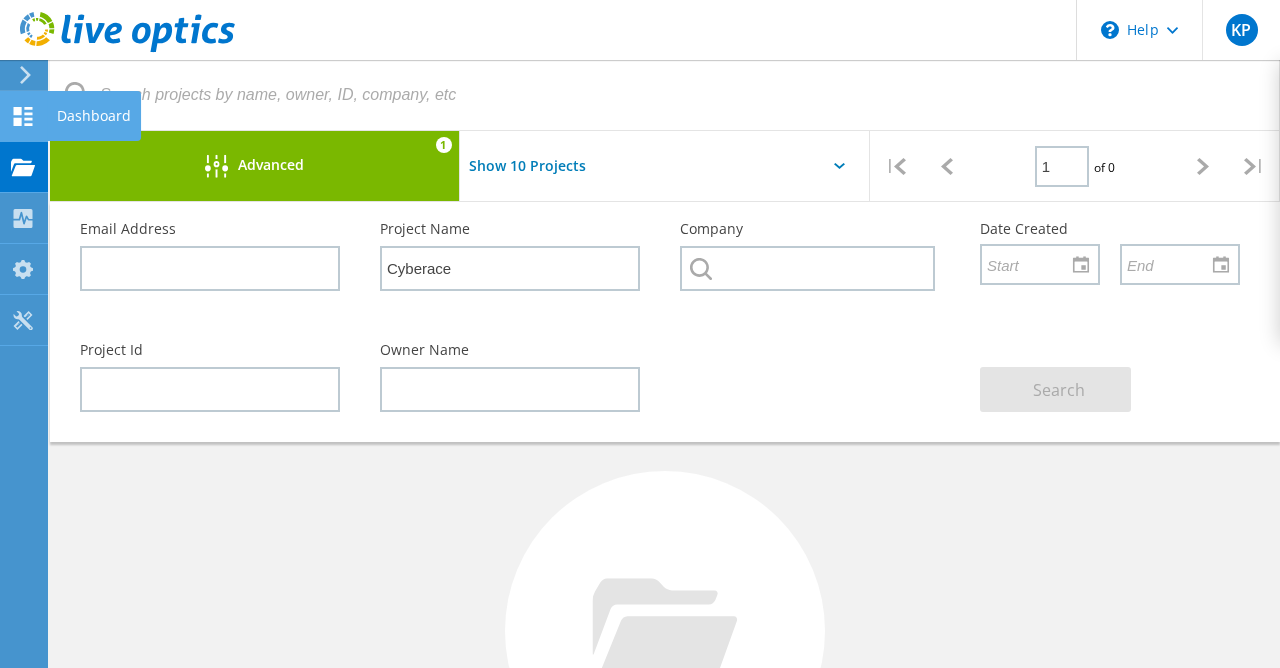 click 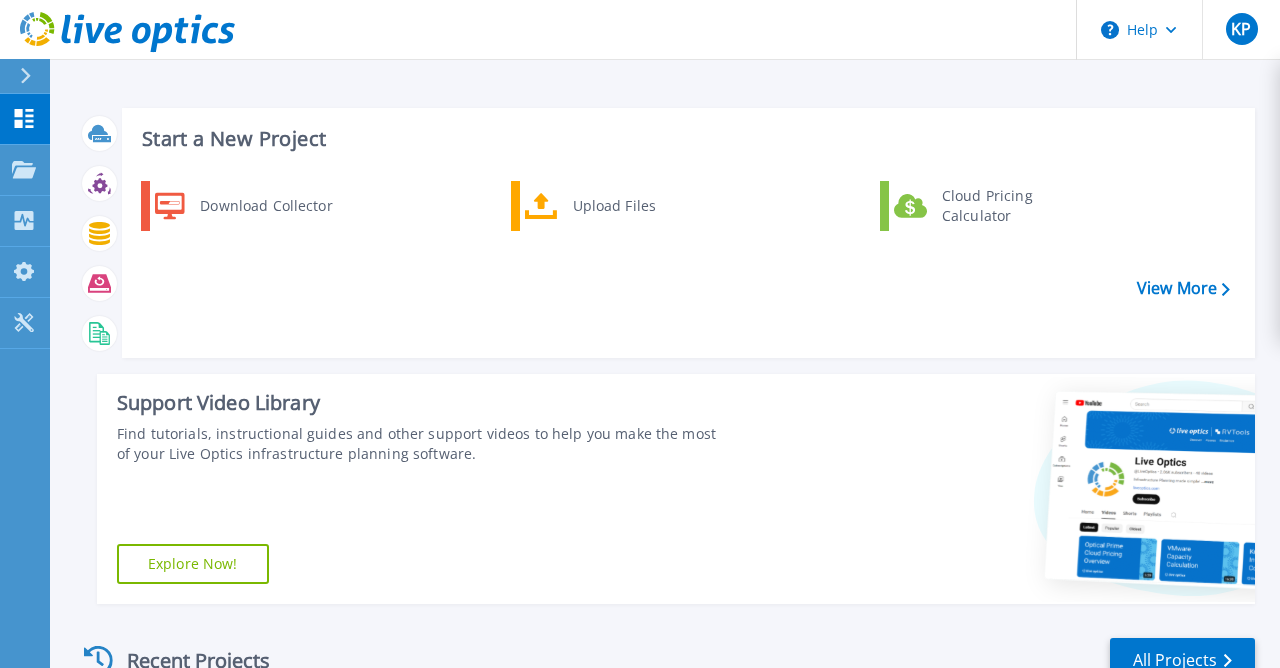 scroll, scrollTop: 0, scrollLeft: 0, axis: both 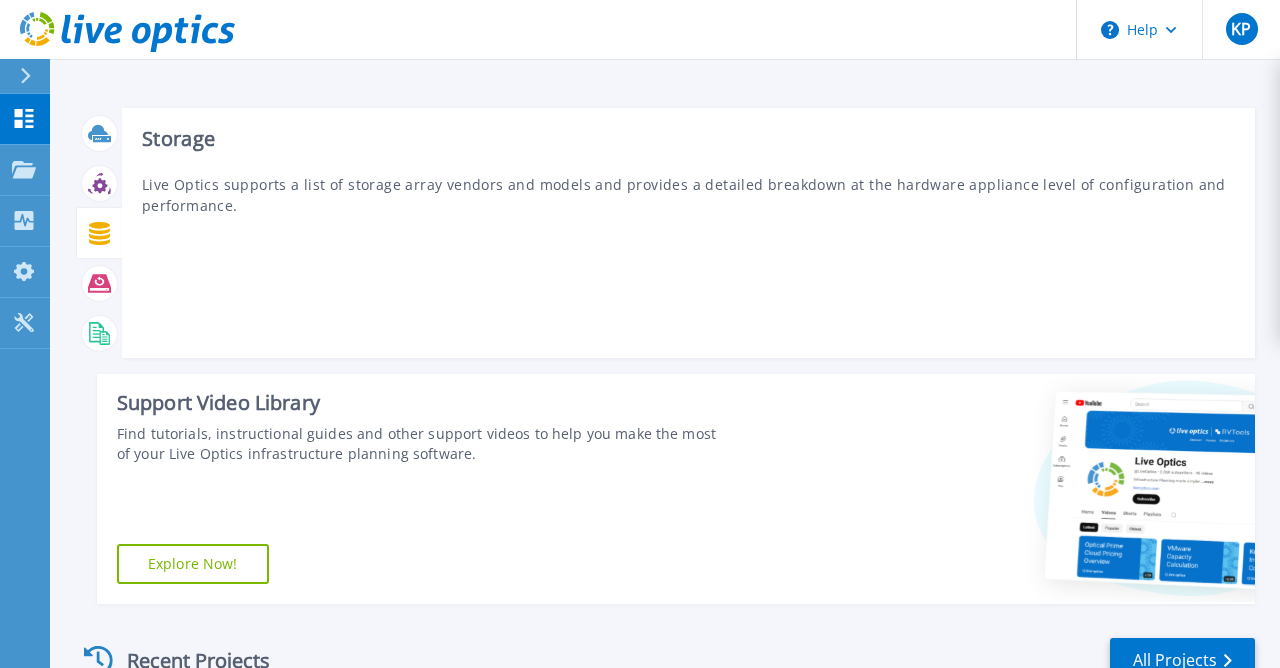 click 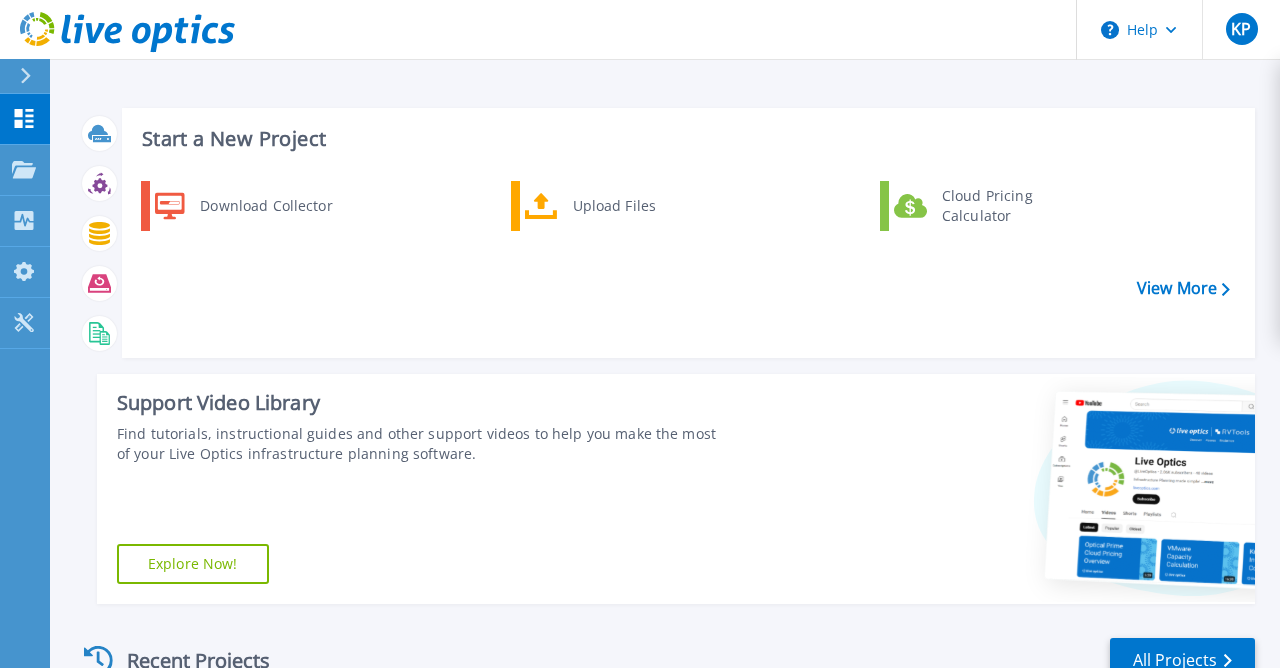 click on "Explore Now!" at bounding box center (193, 564) 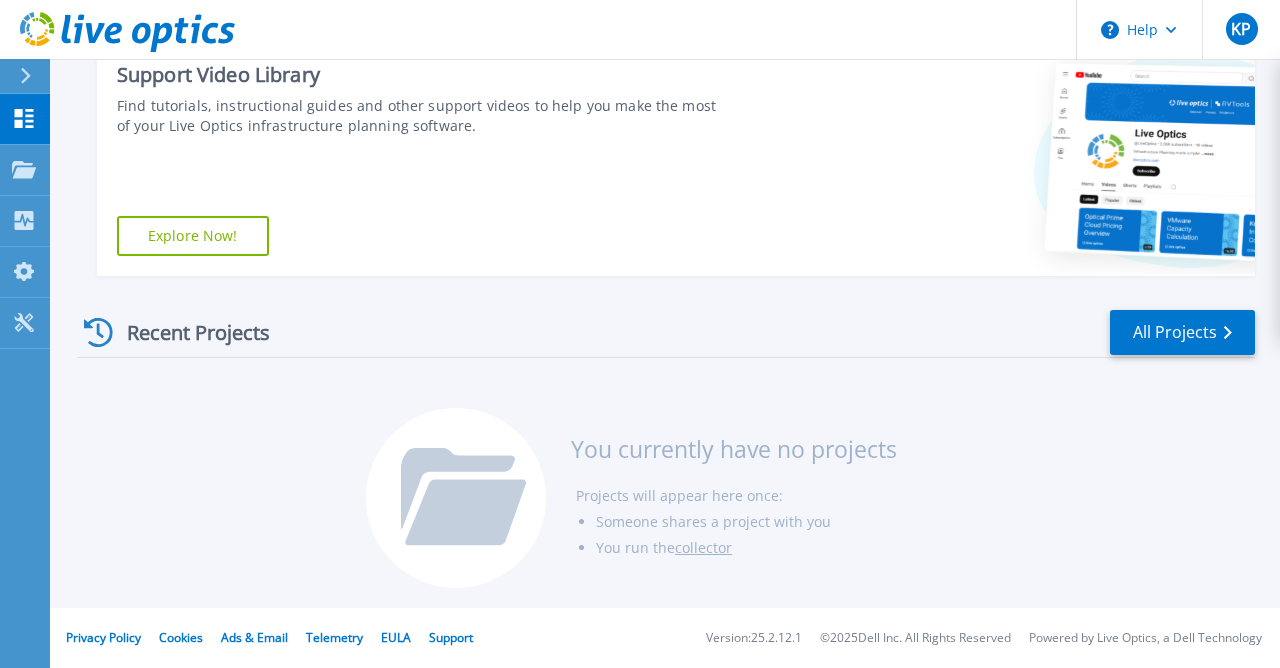 scroll, scrollTop: 0, scrollLeft: 0, axis: both 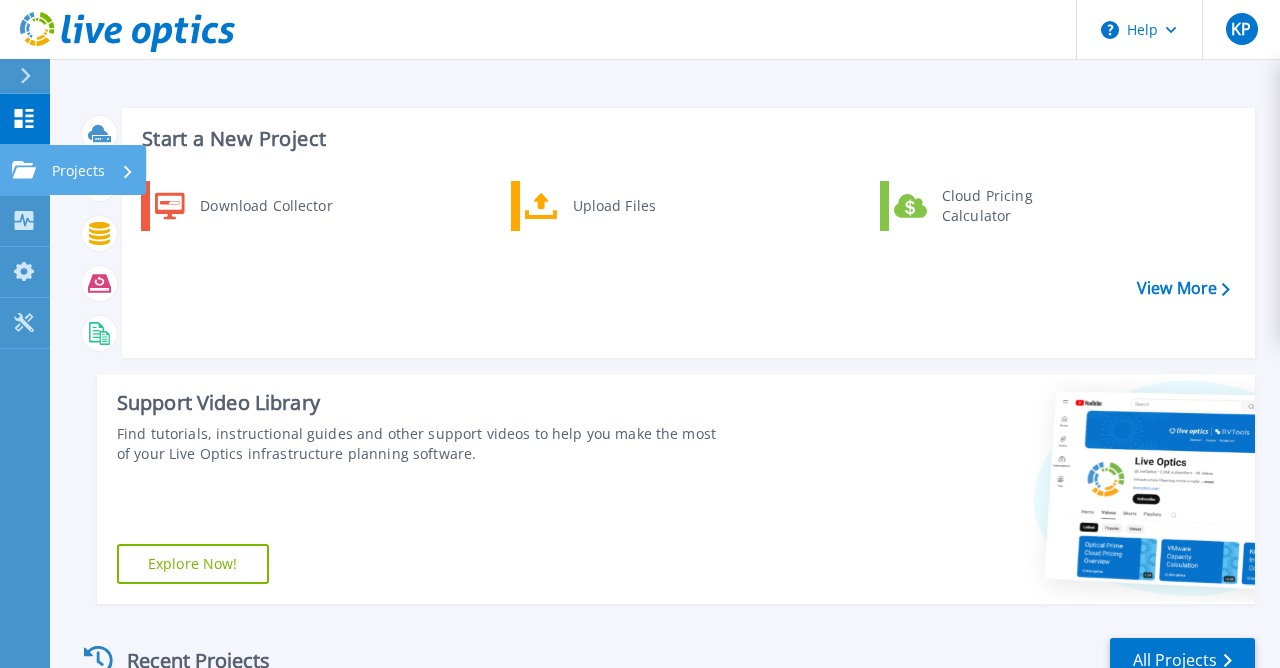 click 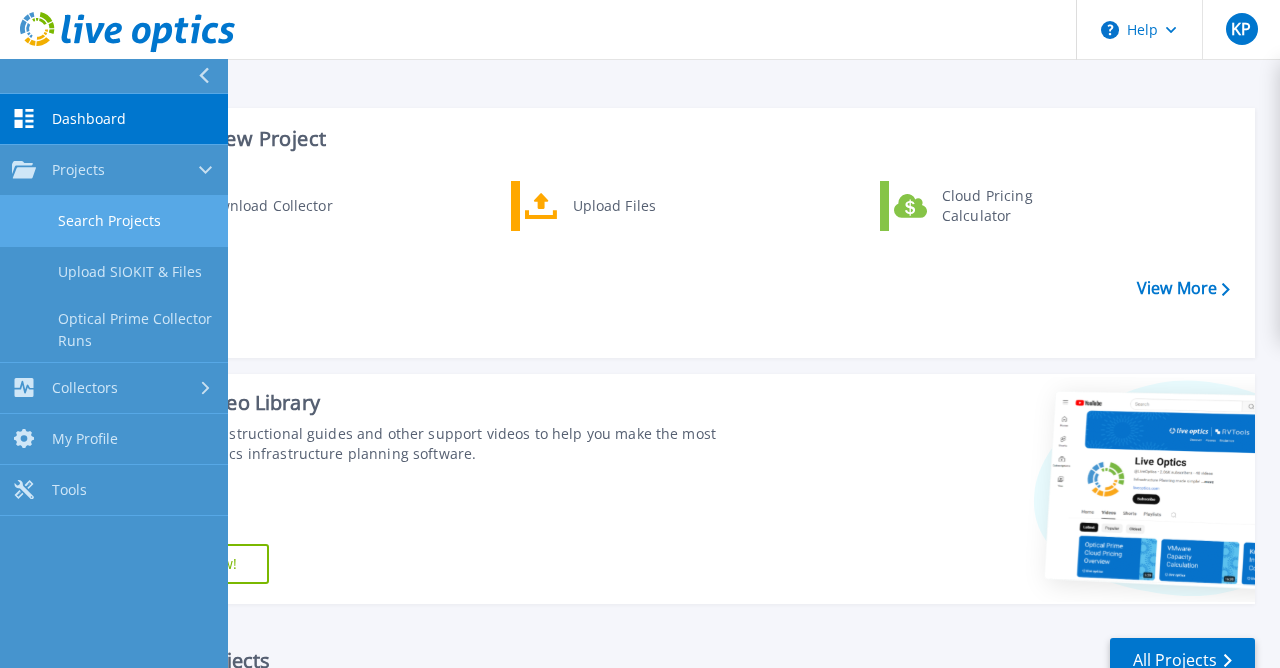 click on "Search Projects" at bounding box center (114, 221) 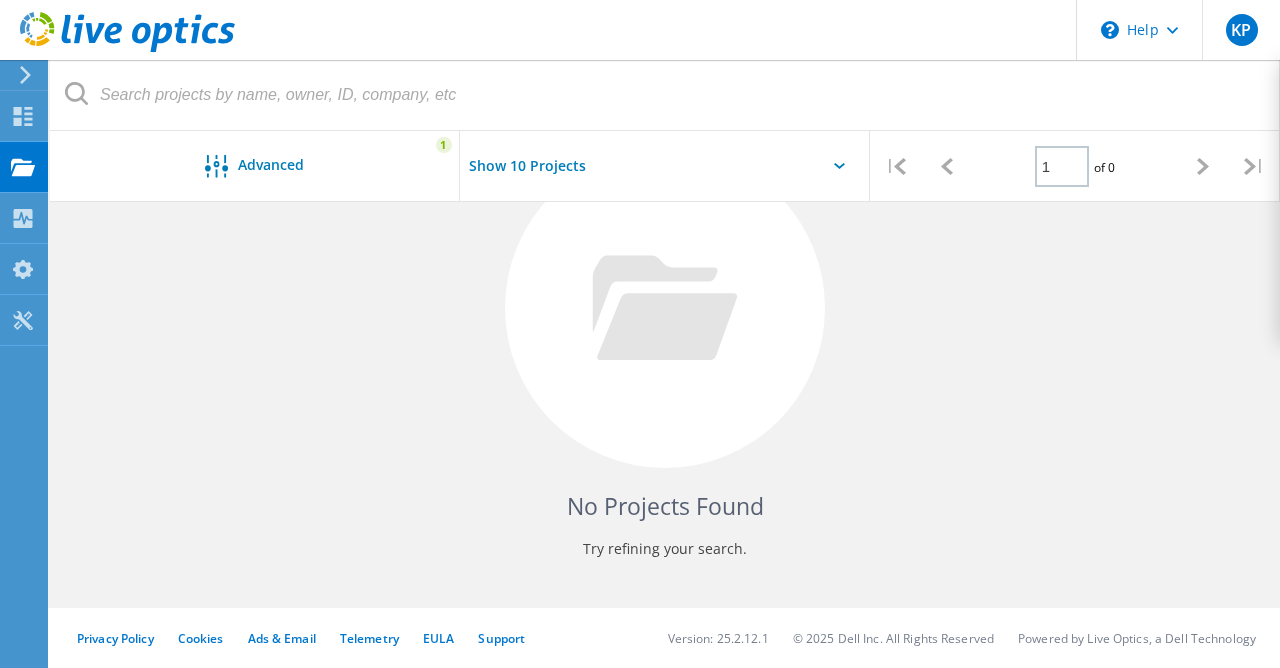 scroll, scrollTop: 0, scrollLeft: 0, axis: both 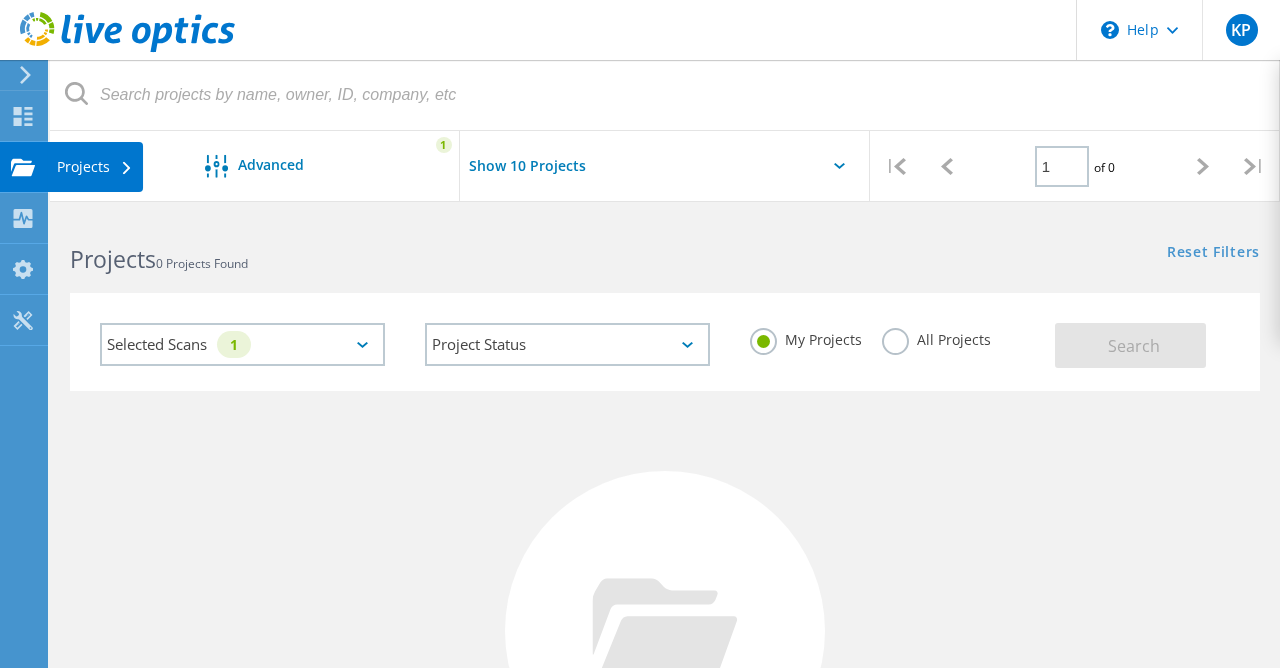 click 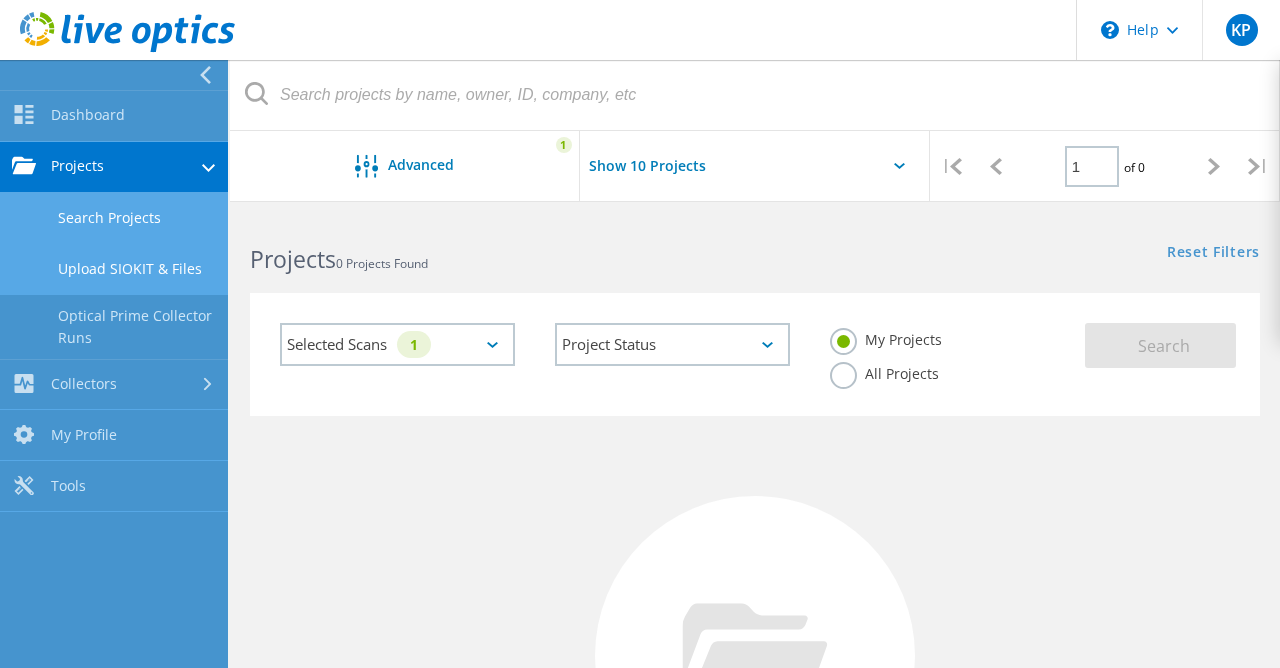 click on "Upload SIOKIT & Files" at bounding box center (114, 269) 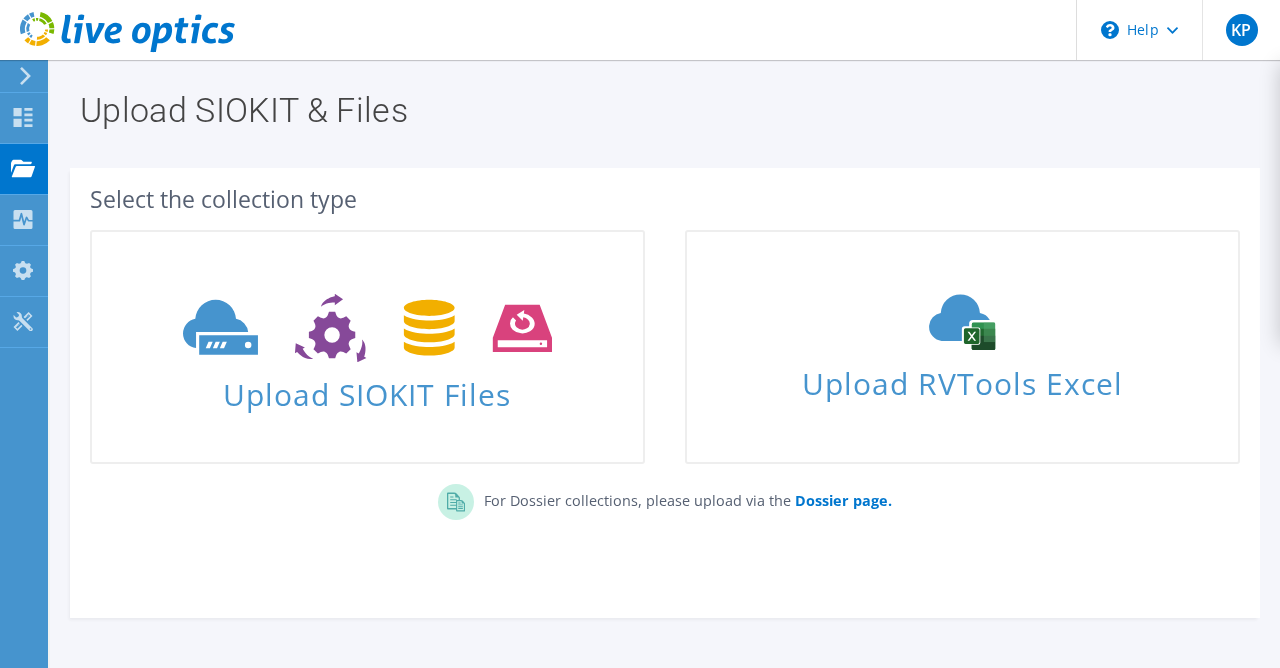 scroll, scrollTop: 70, scrollLeft: 0, axis: vertical 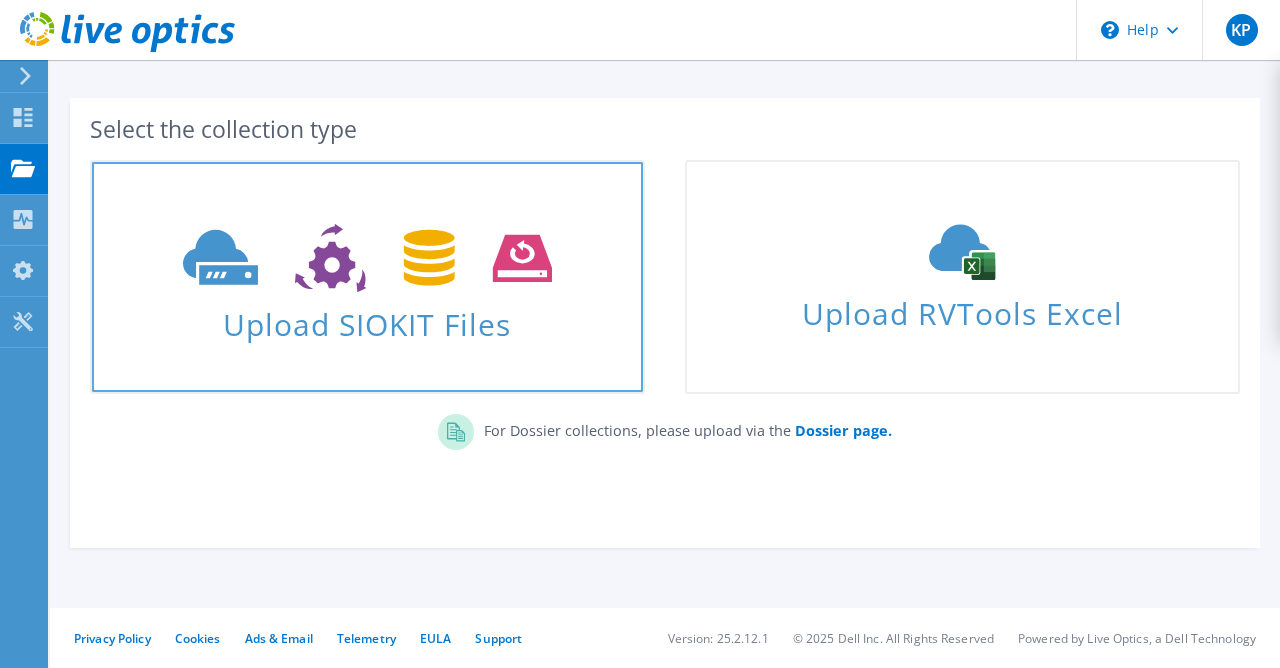 click on "Upload SIOKIT Files" at bounding box center (367, 318) 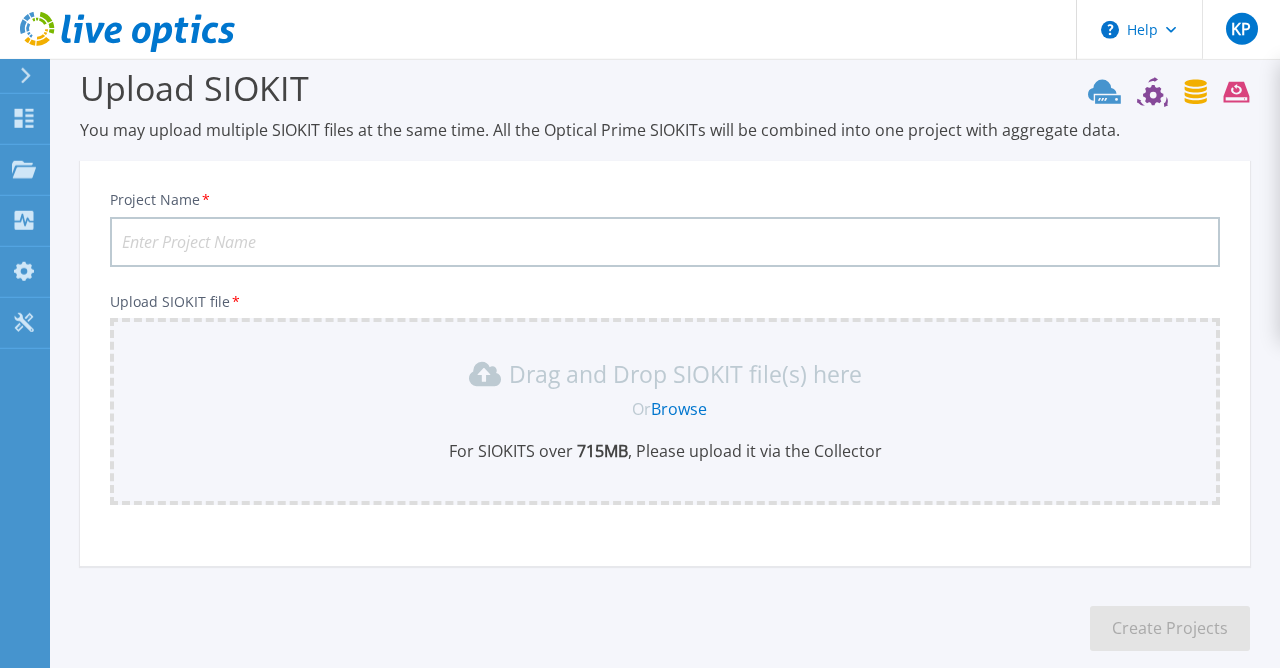 scroll, scrollTop: 0, scrollLeft: 0, axis: both 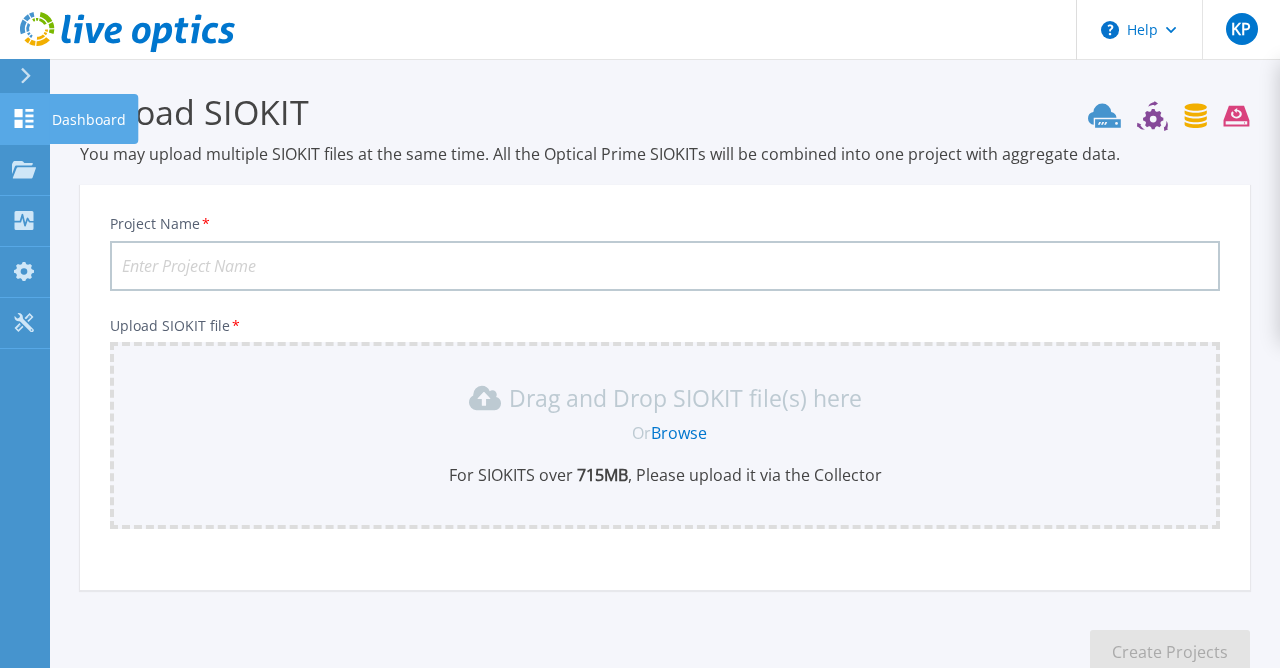 click 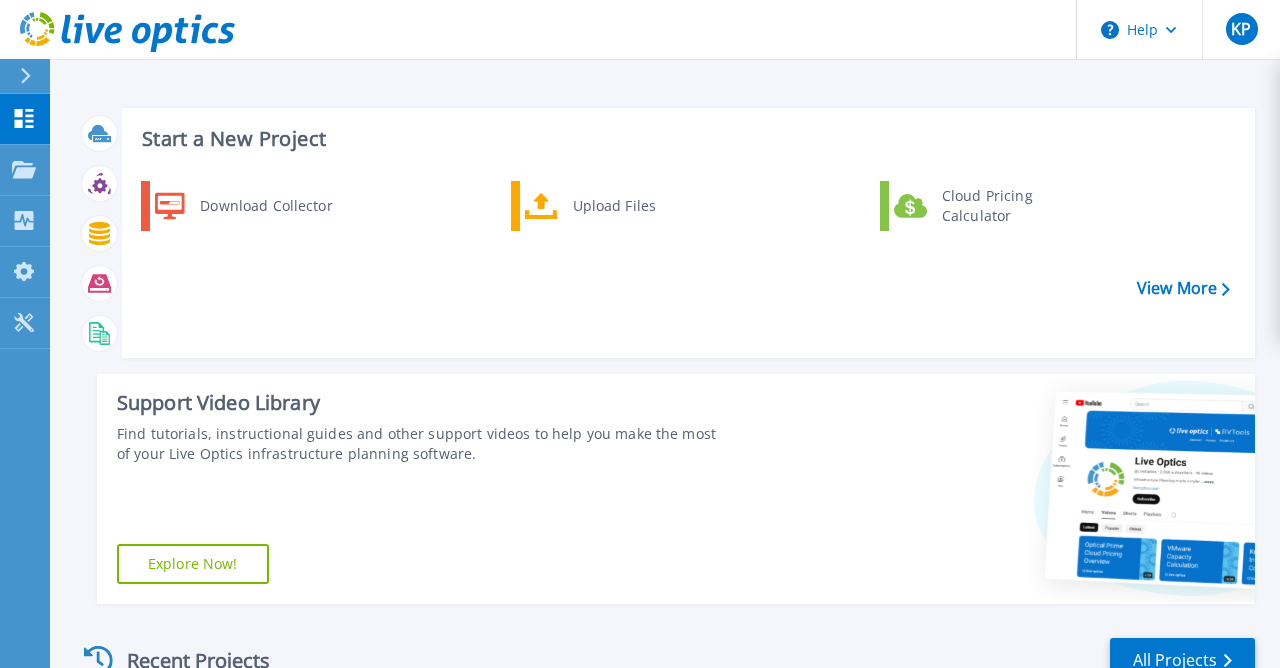 scroll, scrollTop: 0, scrollLeft: 0, axis: both 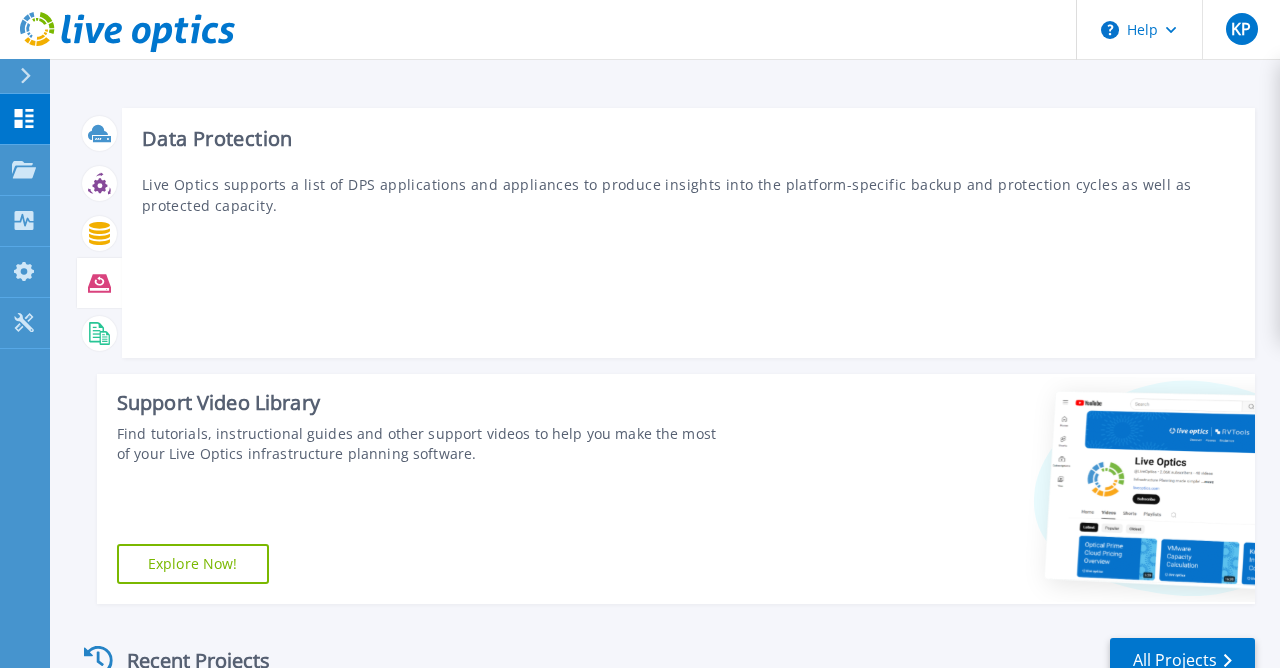 click 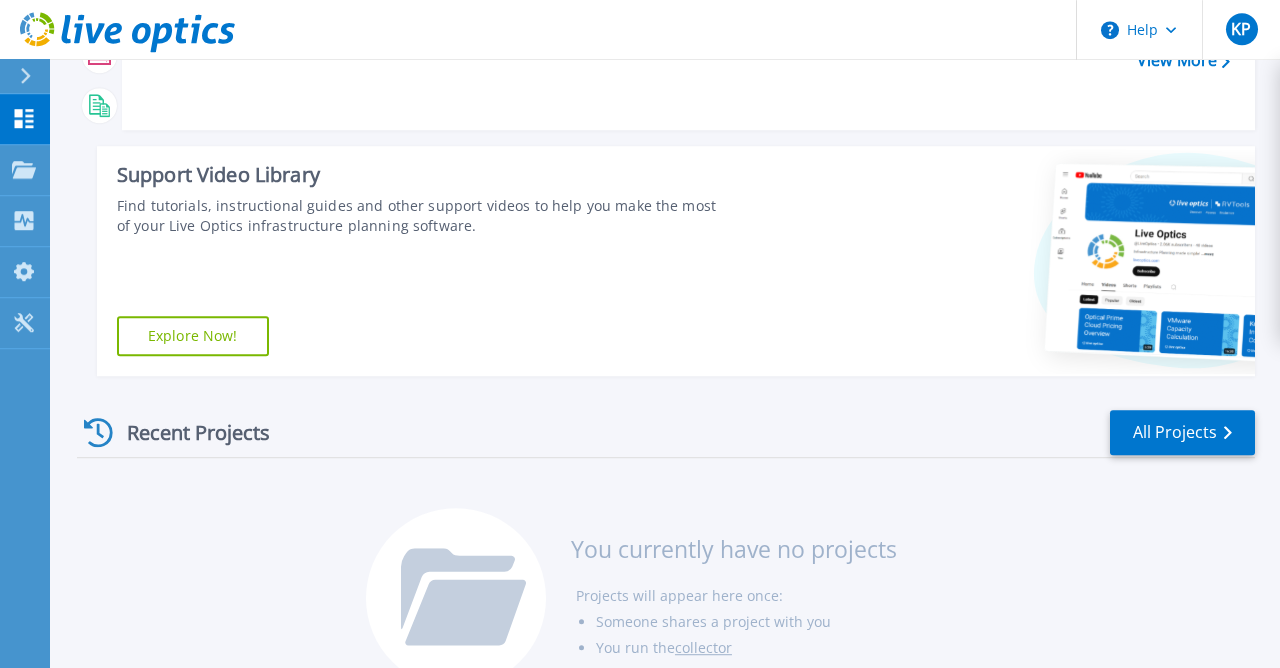 scroll, scrollTop: 329, scrollLeft: 0, axis: vertical 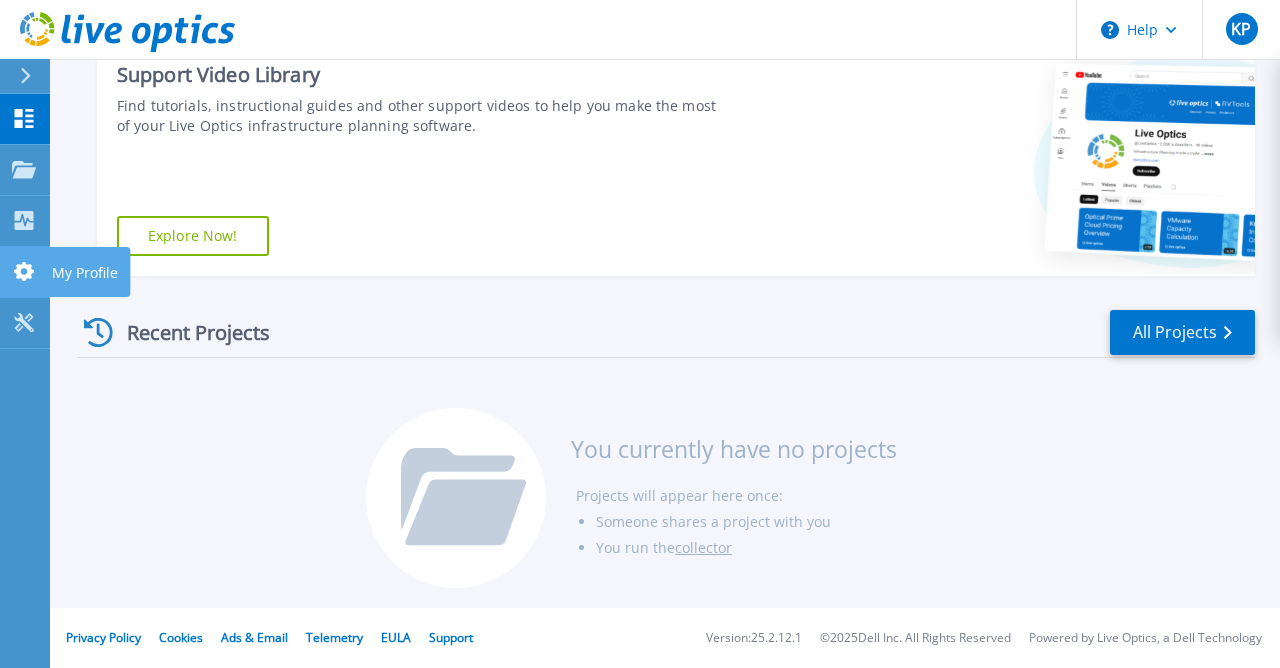 click on "My Profile My Profile" at bounding box center [25, 272] 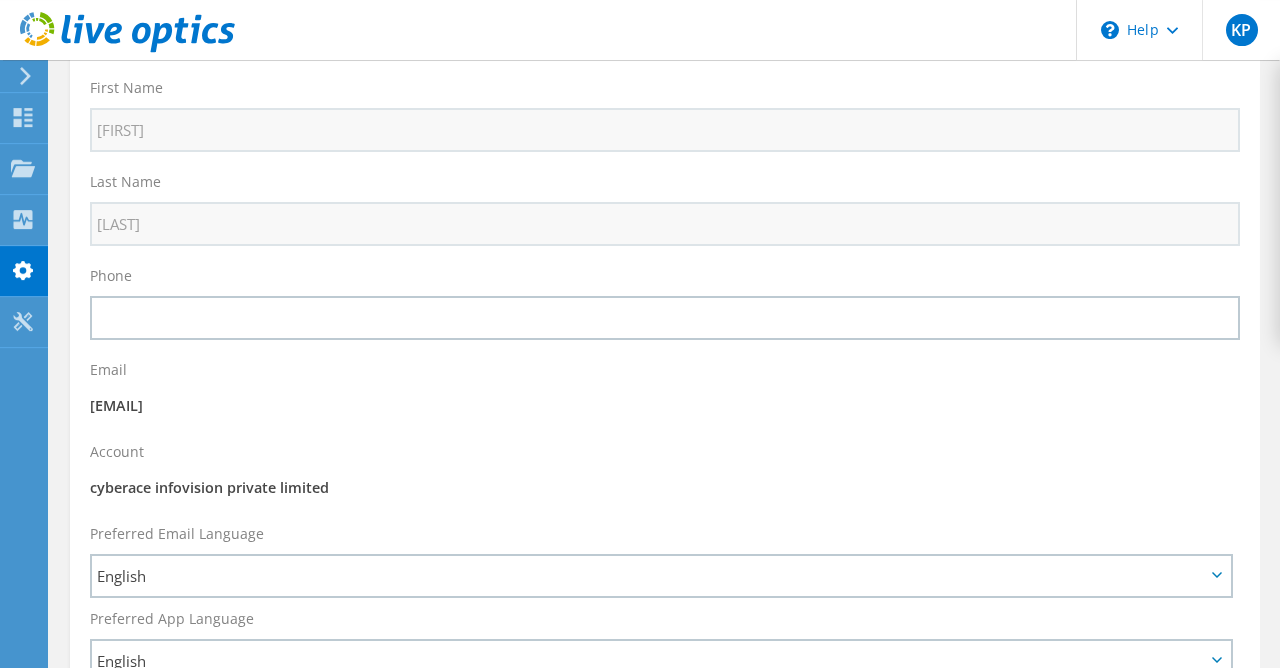 scroll, scrollTop: 0, scrollLeft: 0, axis: both 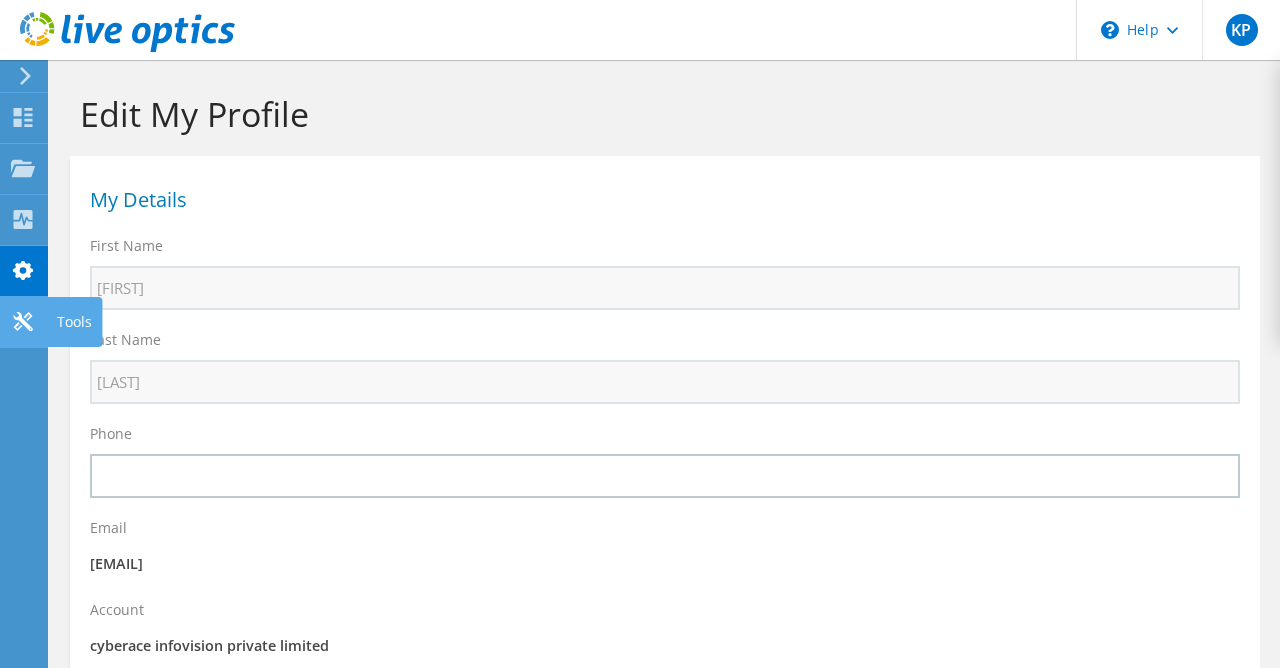 click 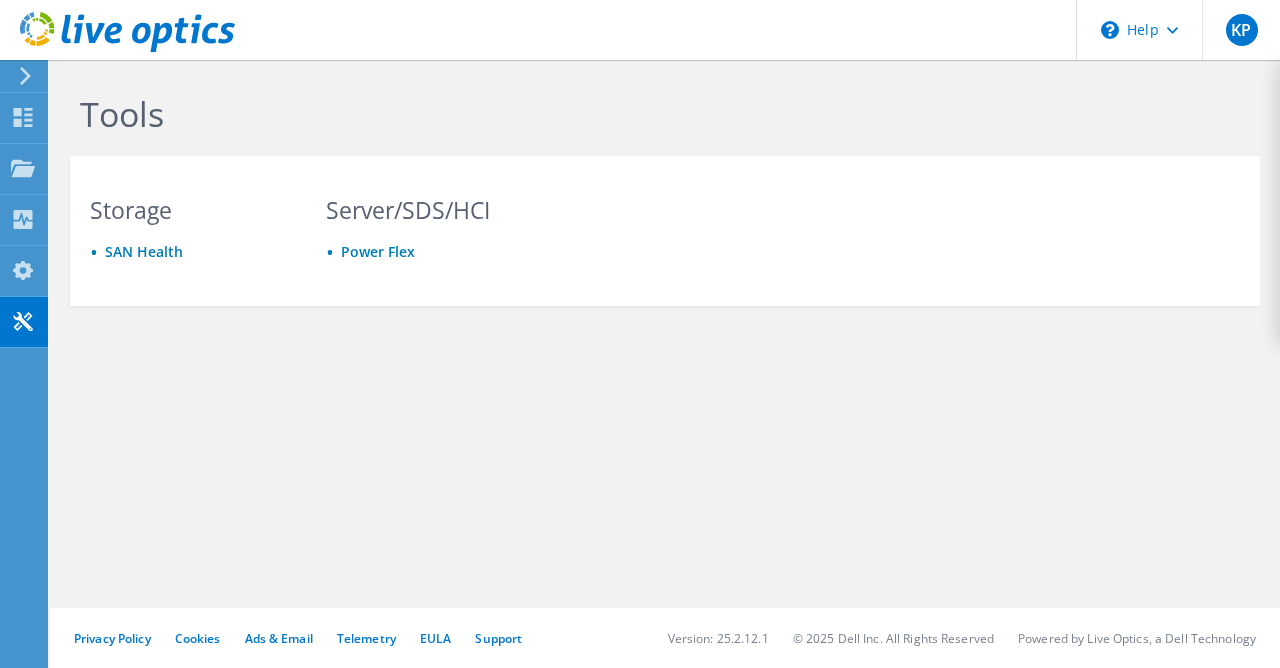 scroll, scrollTop: 0, scrollLeft: 0, axis: both 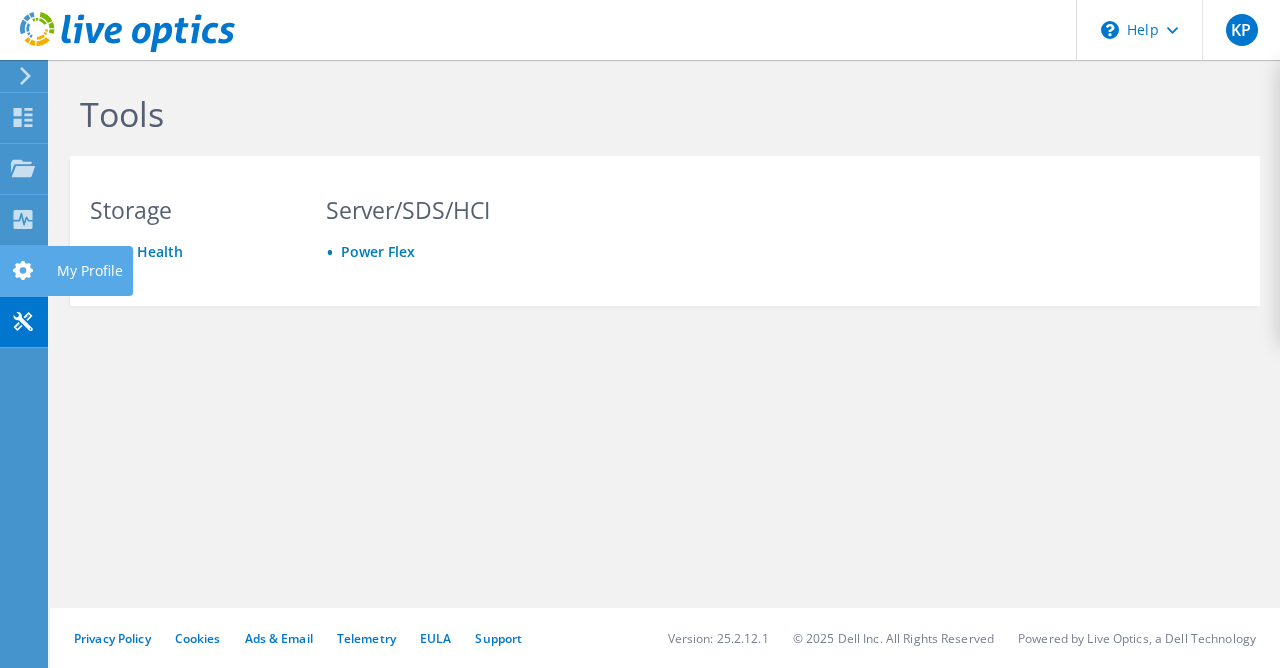 click 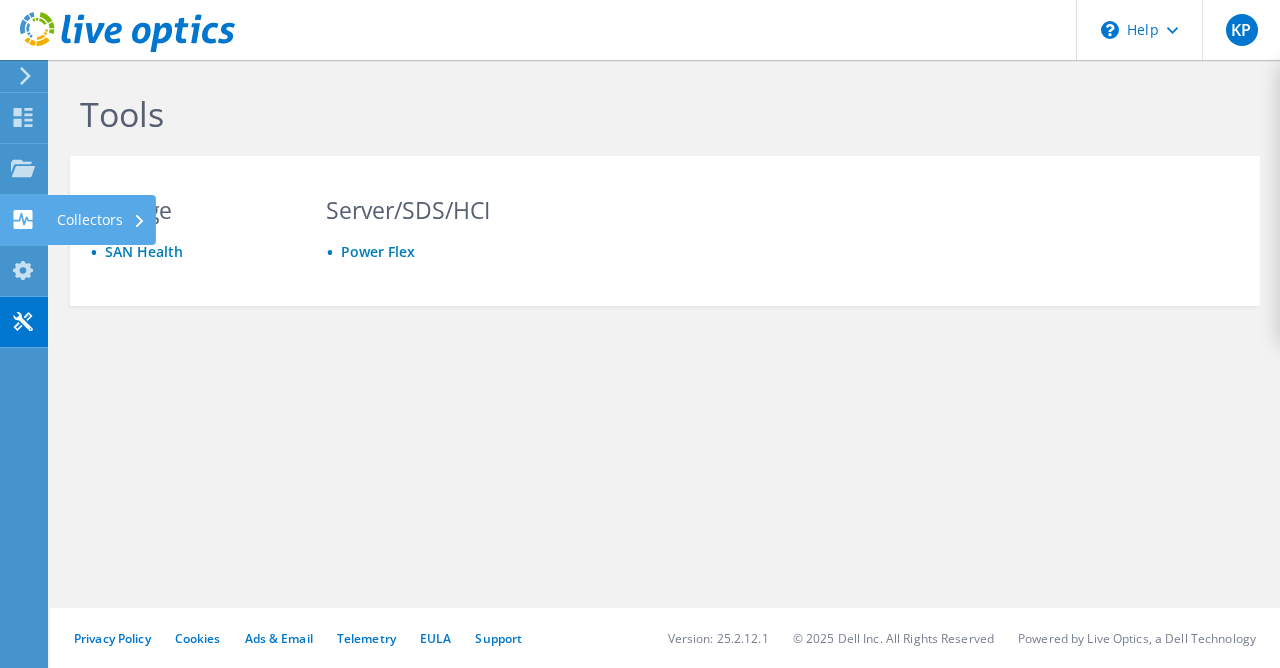 click 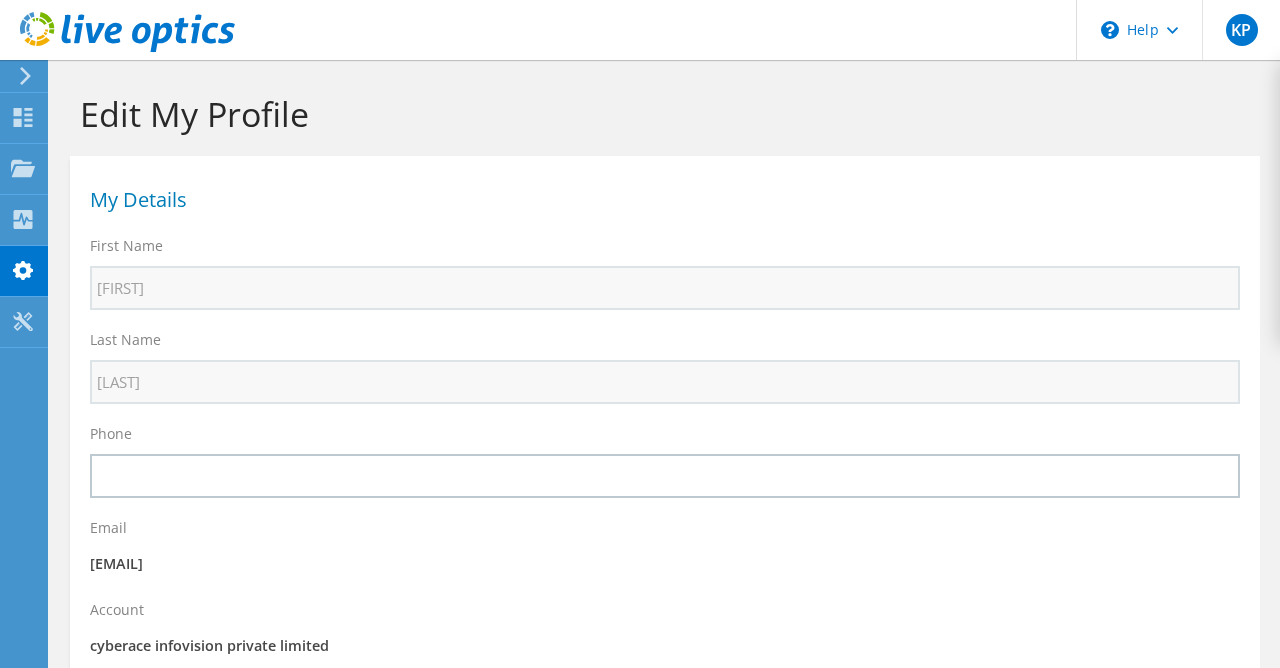 scroll, scrollTop: 0, scrollLeft: 0, axis: both 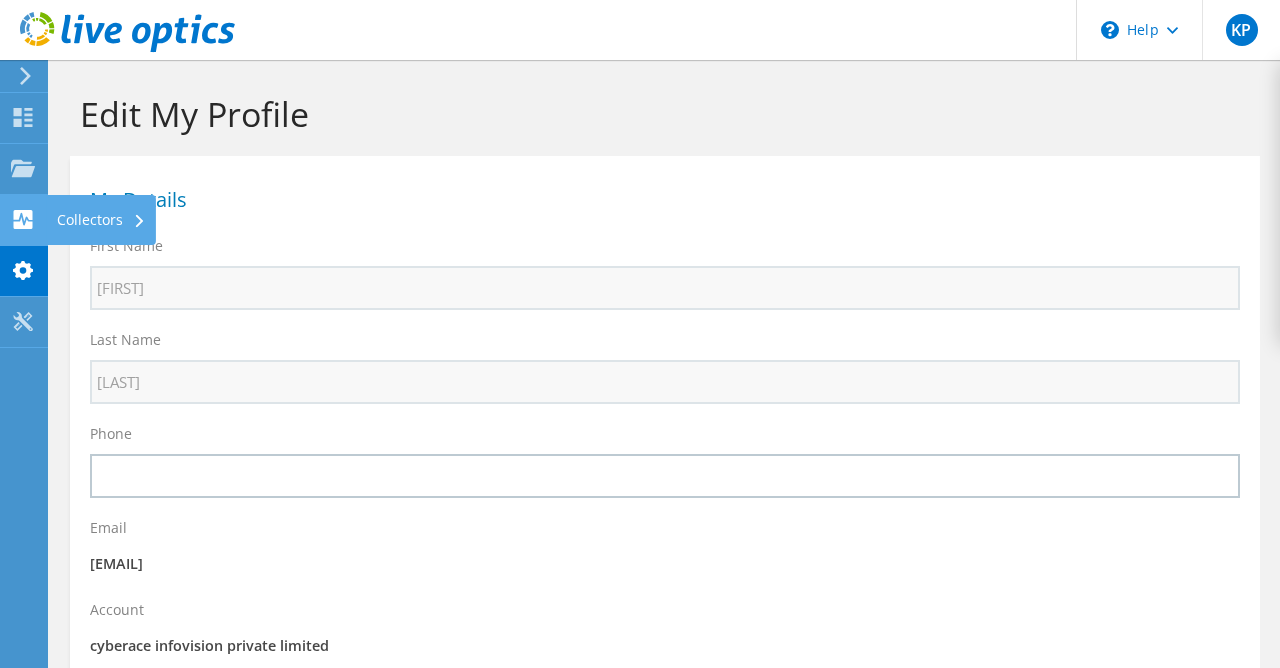 click on "Collectors" at bounding box center [-66, 220] 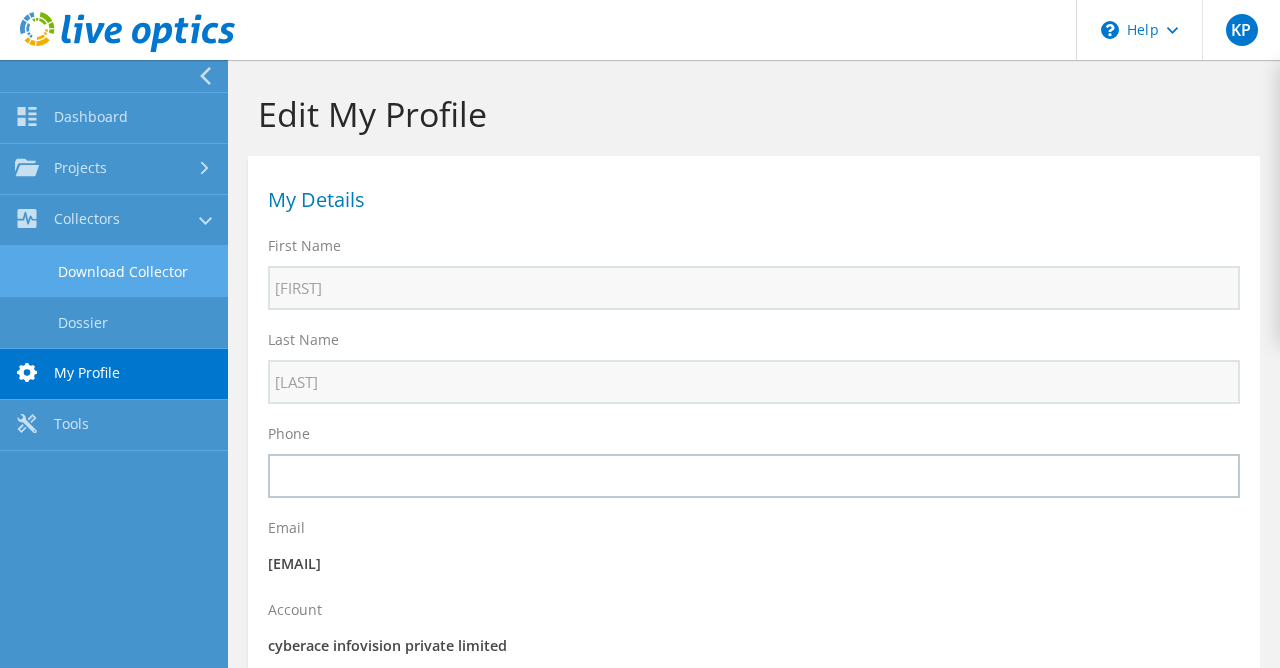 click on "Download Collector" at bounding box center (114, 271) 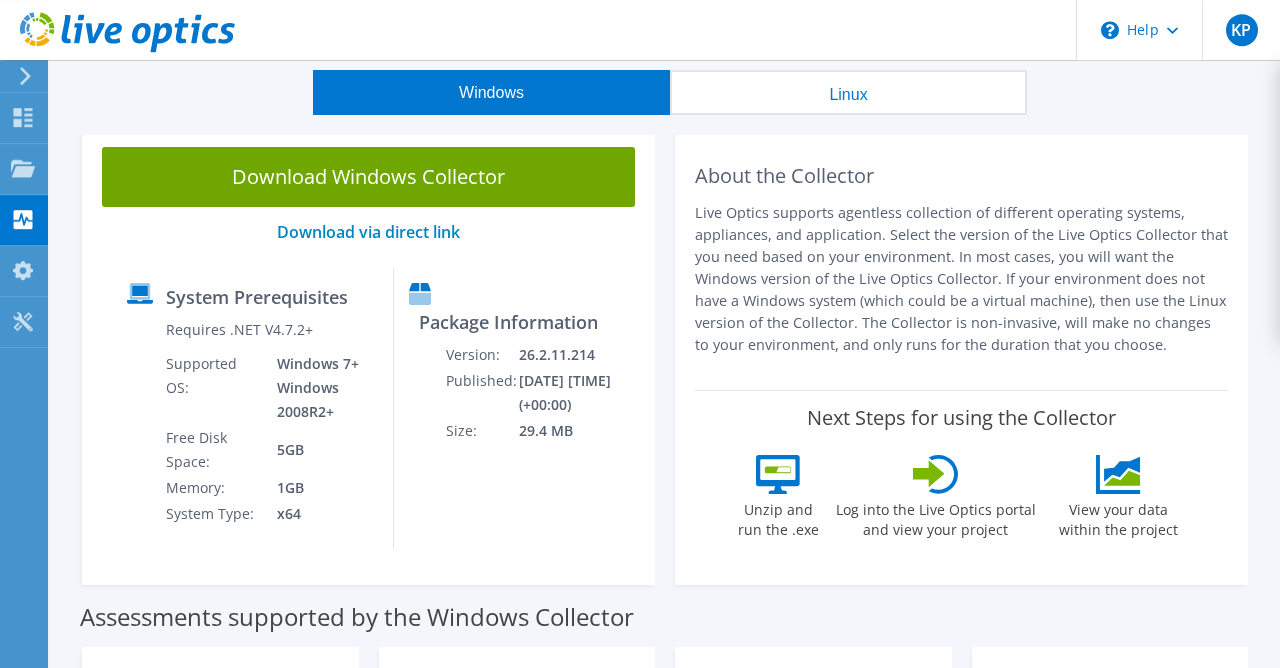 scroll, scrollTop: 0, scrollLeft: 0, axis: both 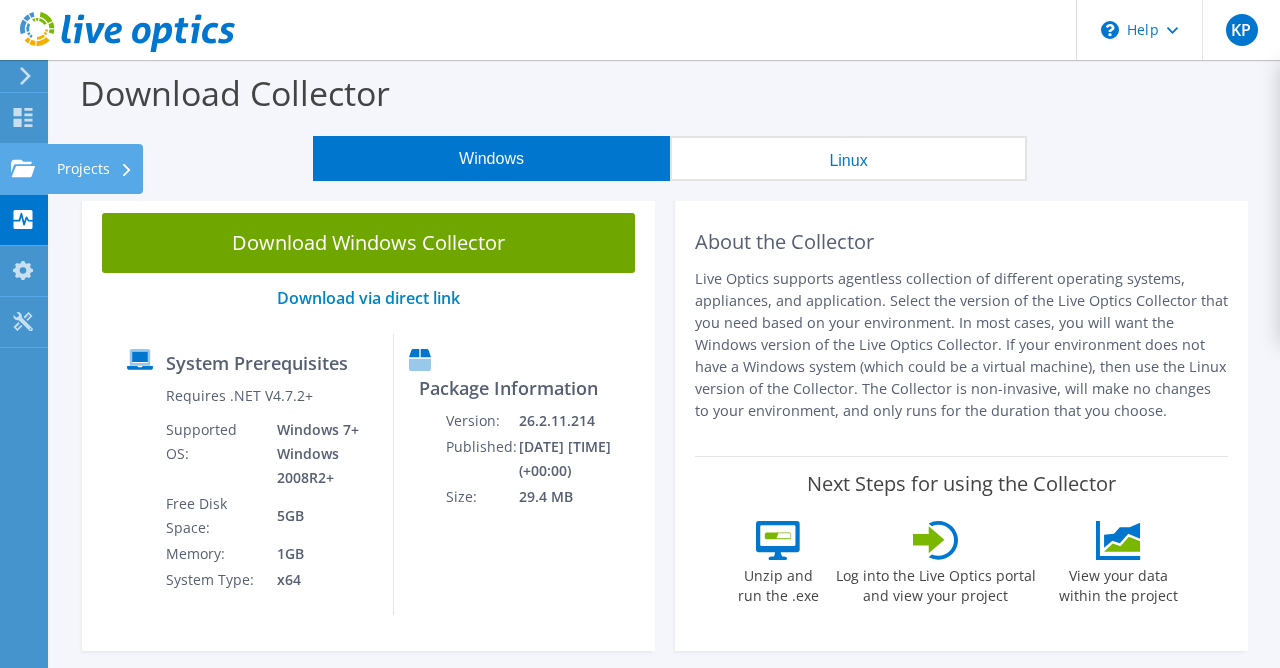 click 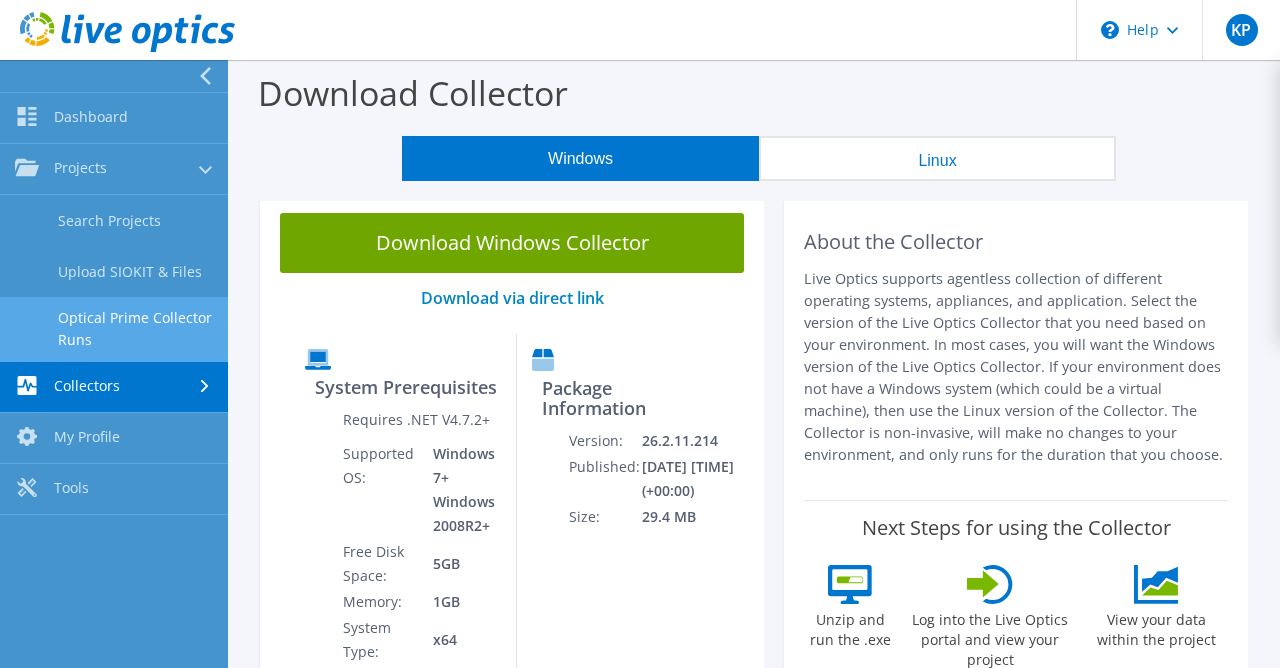 click on "Optical Prime Collector Runs" at bounding box center [114, 329] 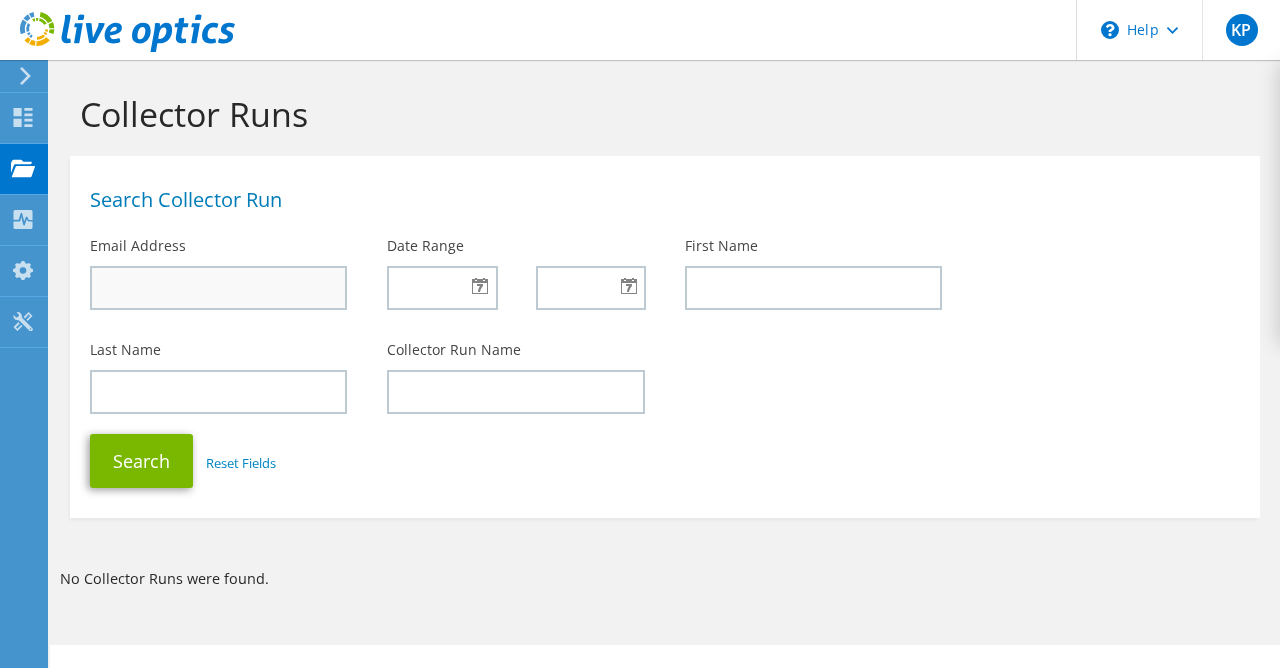 scroll, scrollTop: 0, scrollLeft: 0, axis: both 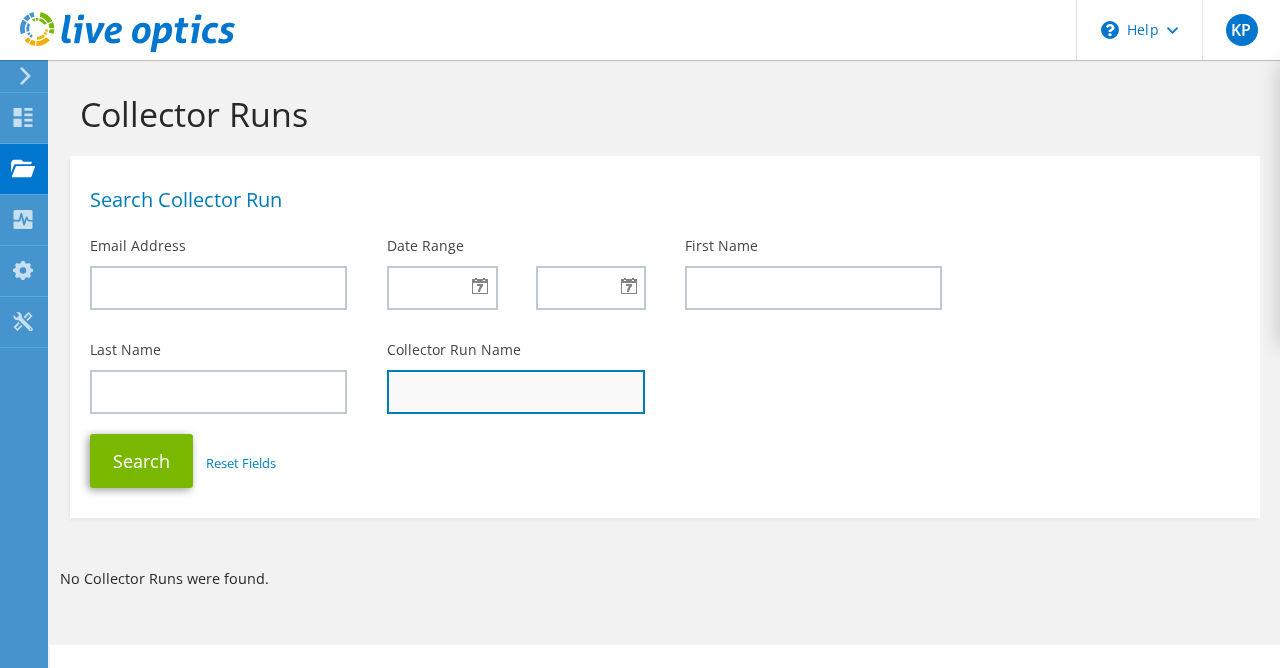 click at bounding box center (515, 392) 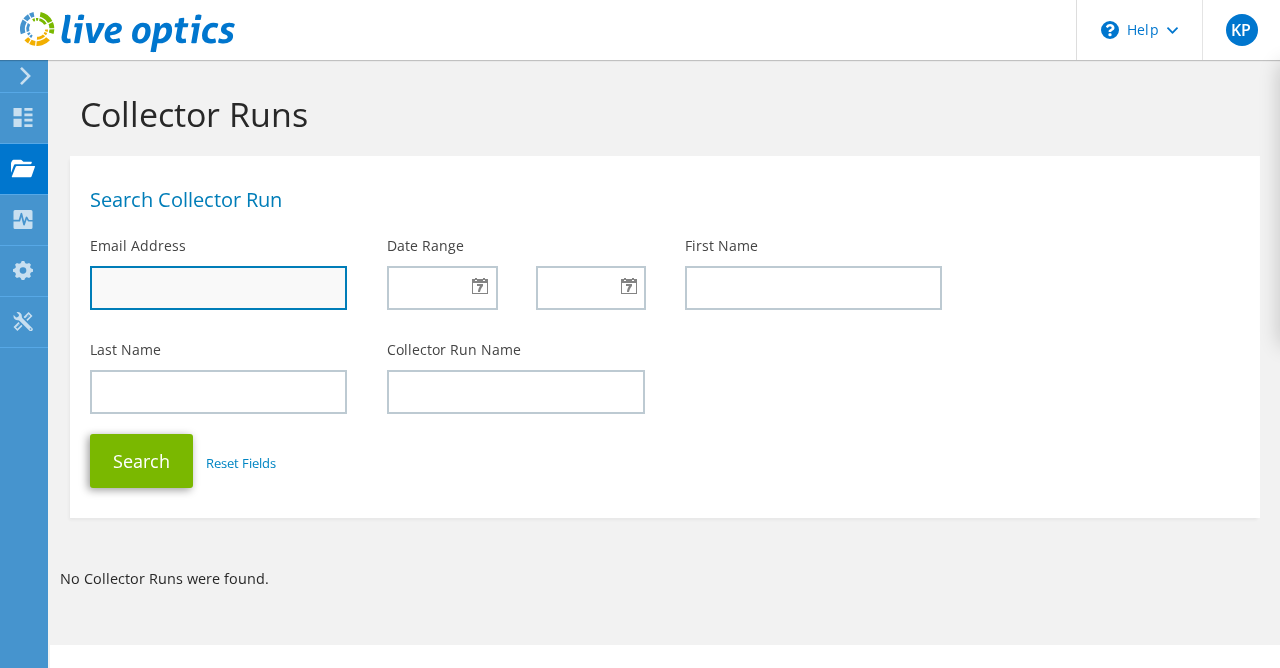 click at bounding box center [218, 288] 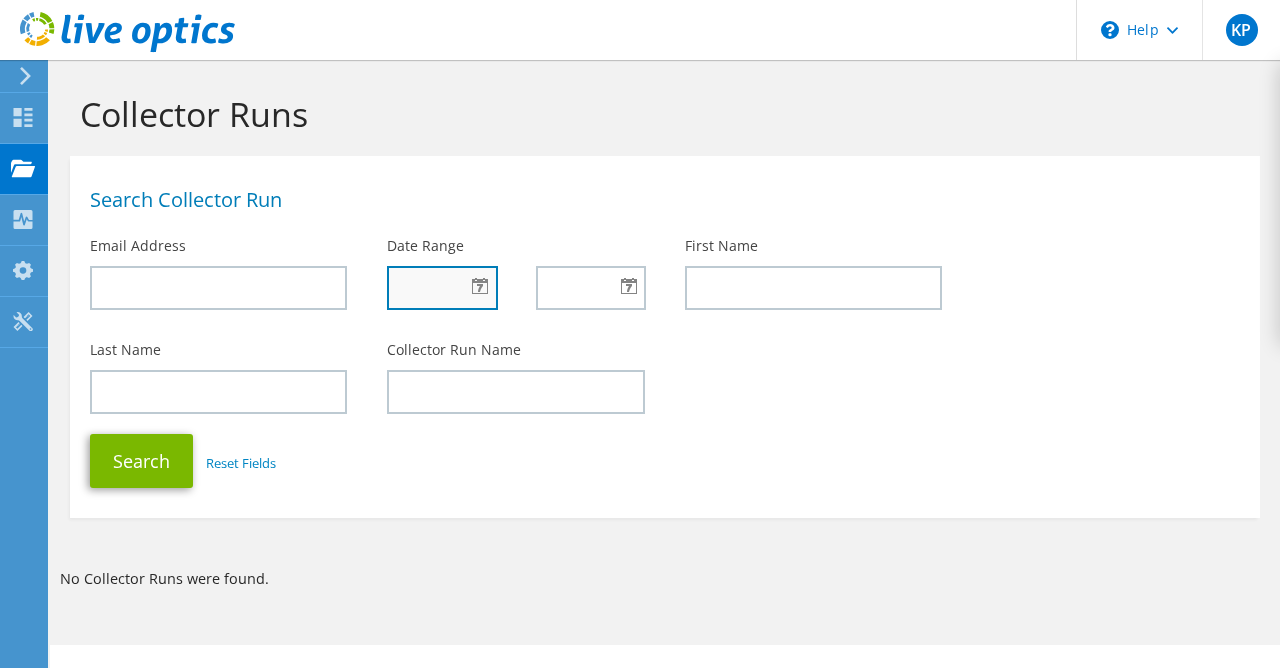 click at bounding box center [442, 288] 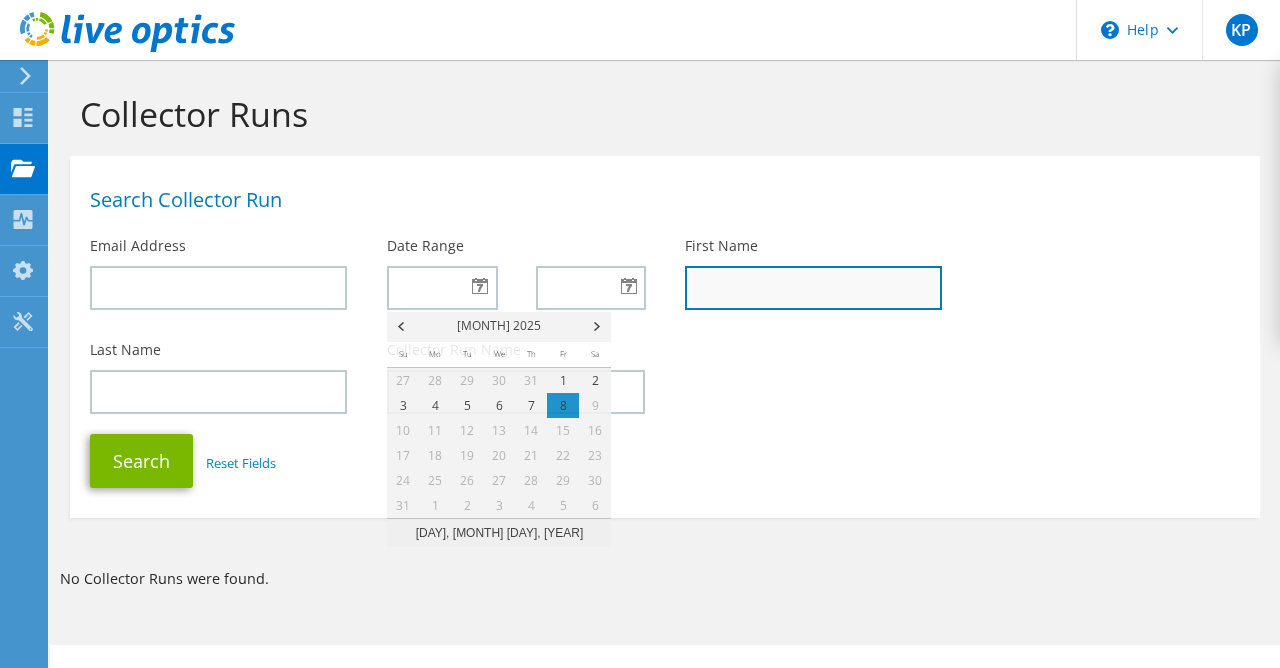 click at bounding box center (813, 288) 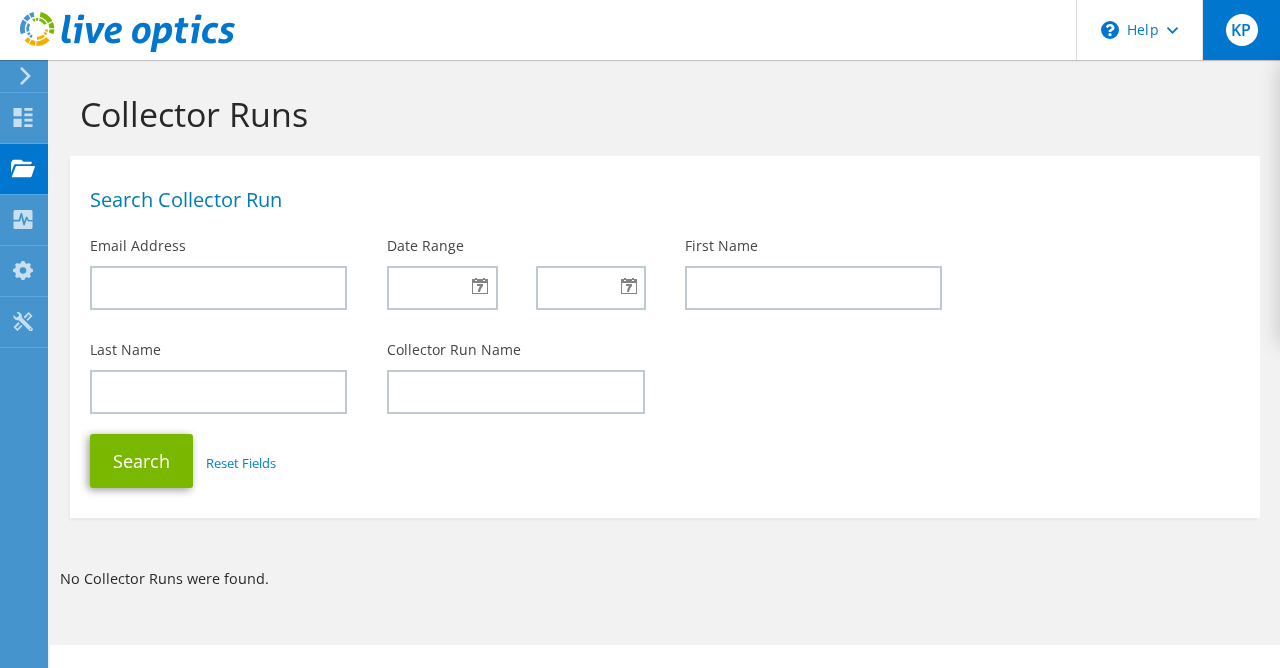 click on "KP" at bounding box center (1242, 30) 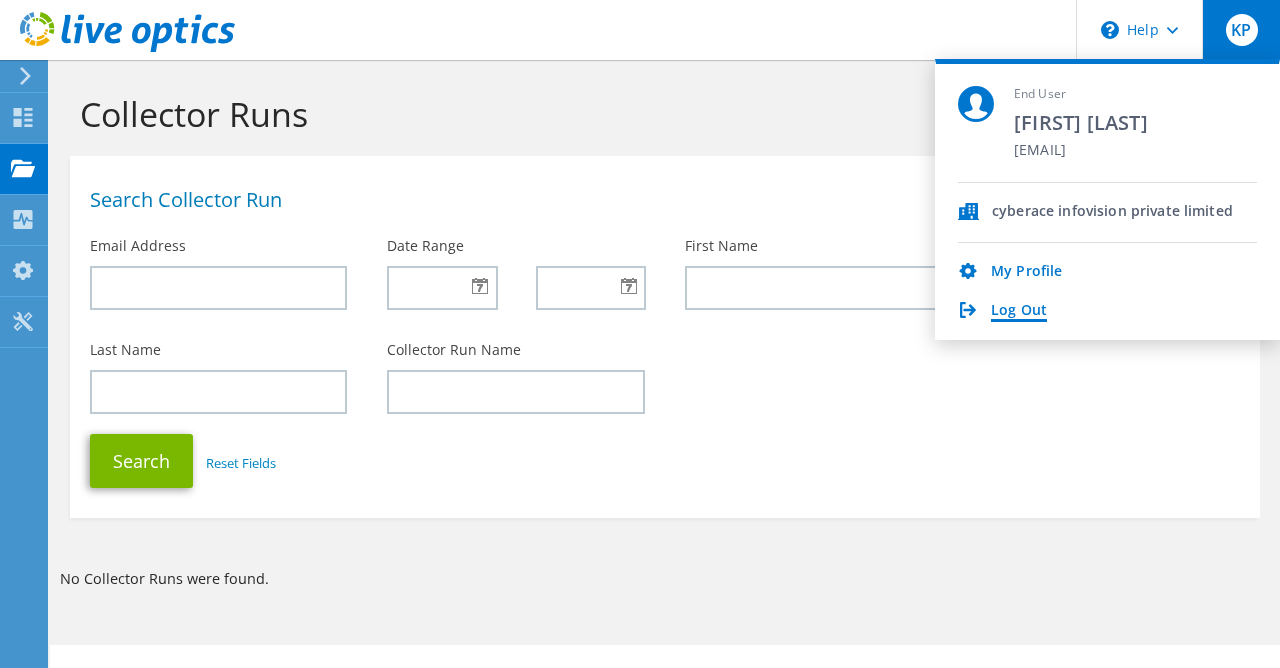 click on "Log Out" at bounding box center (1019, 311) 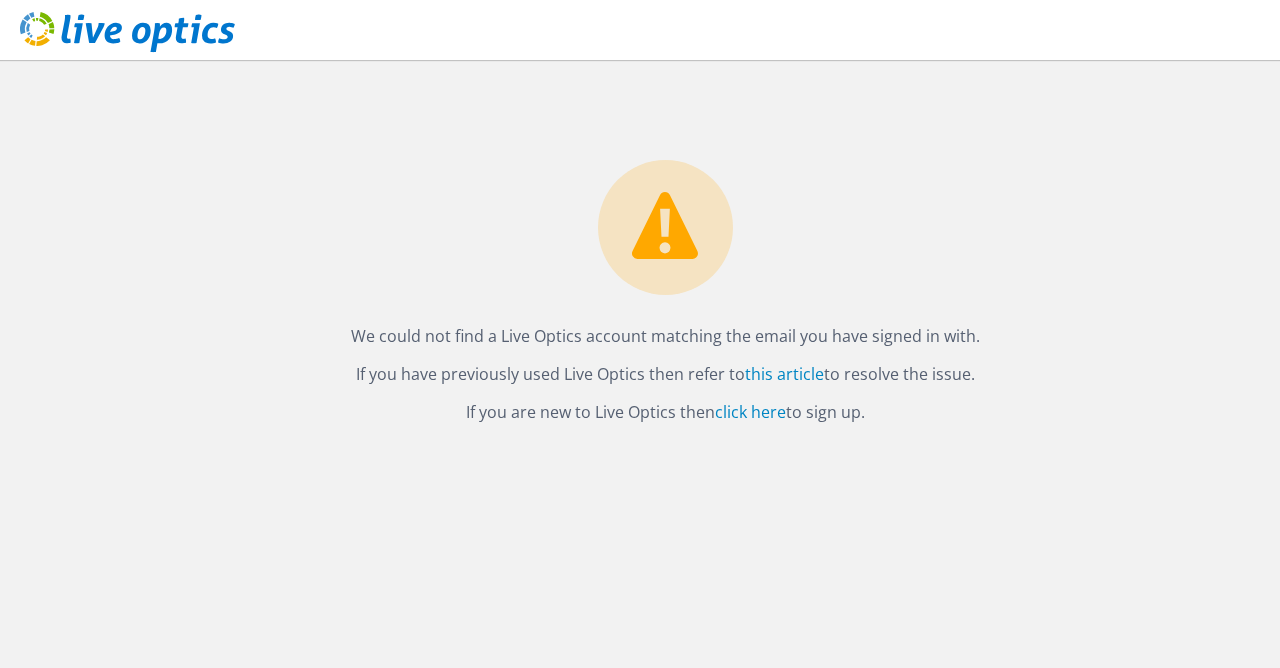 scroll, scrollTop: 0, scrollLeft: 0, axis: both 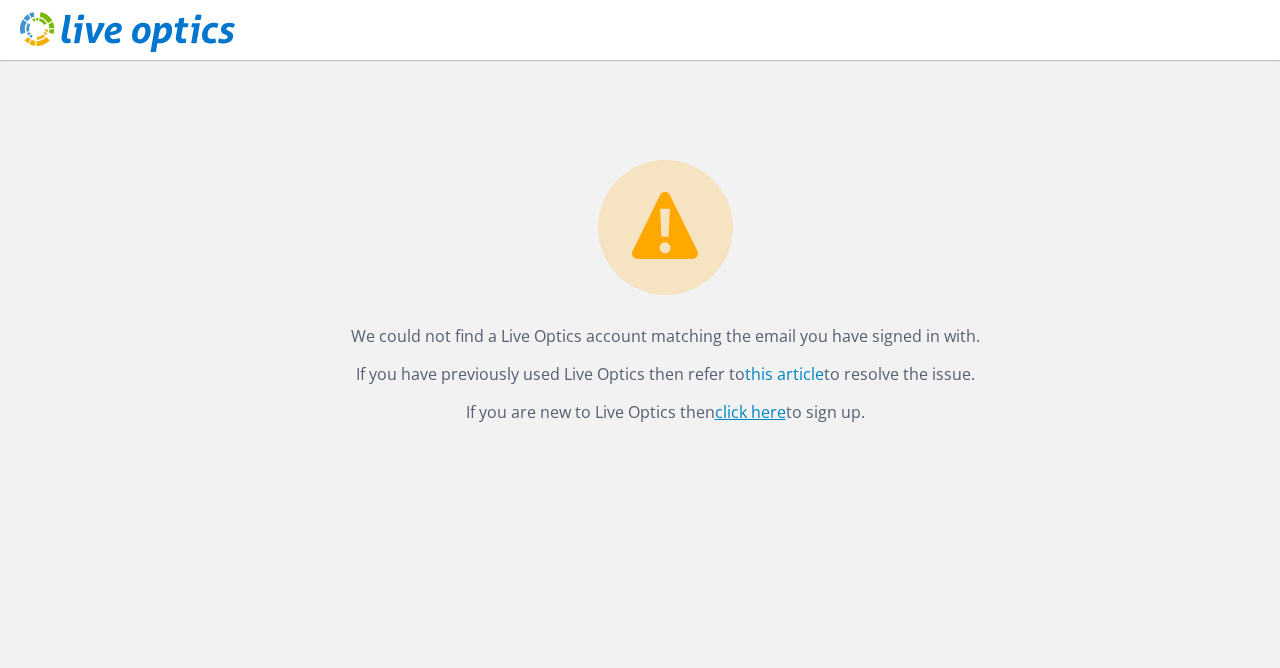 click on "click here" at bounding box center (750, 412) 